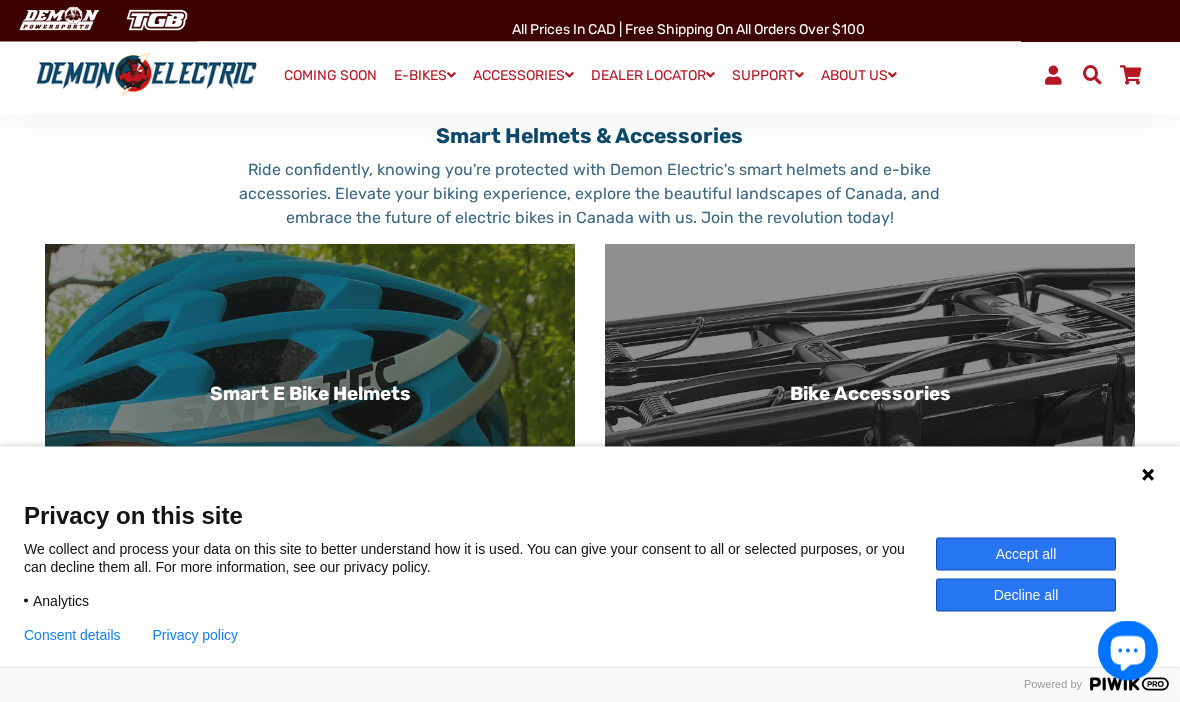 scroll, scrollTop: 1016, scrollLeft: 0, axis: vertical 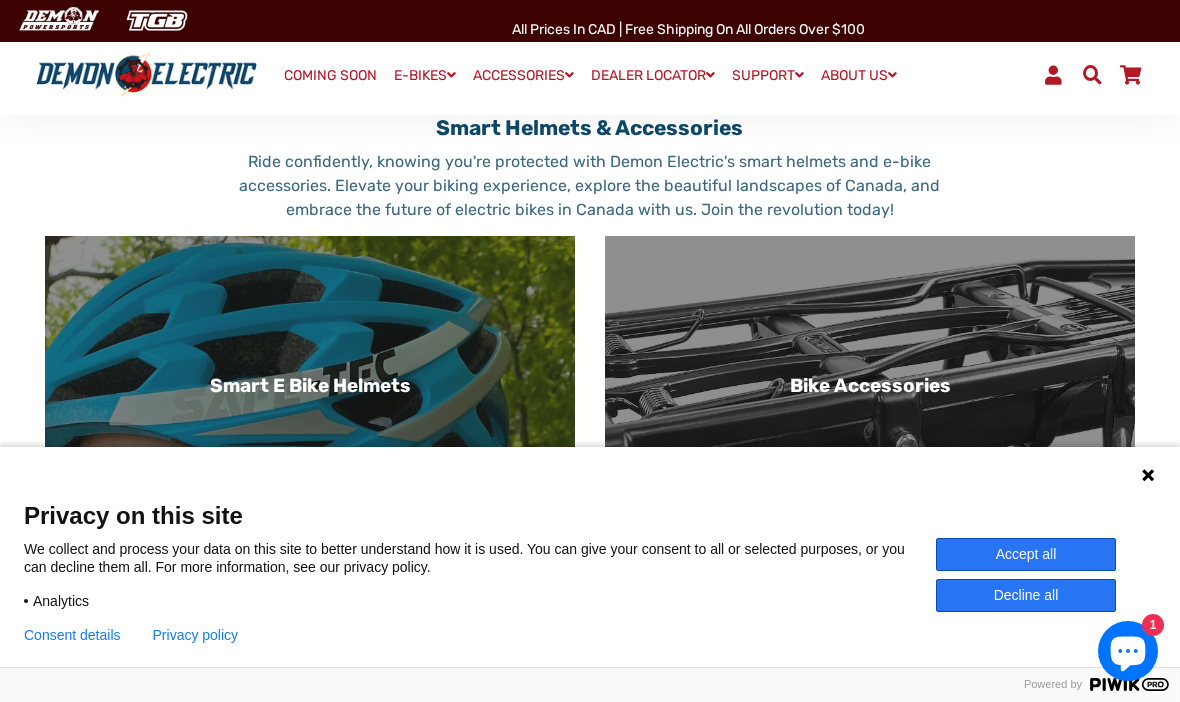 click 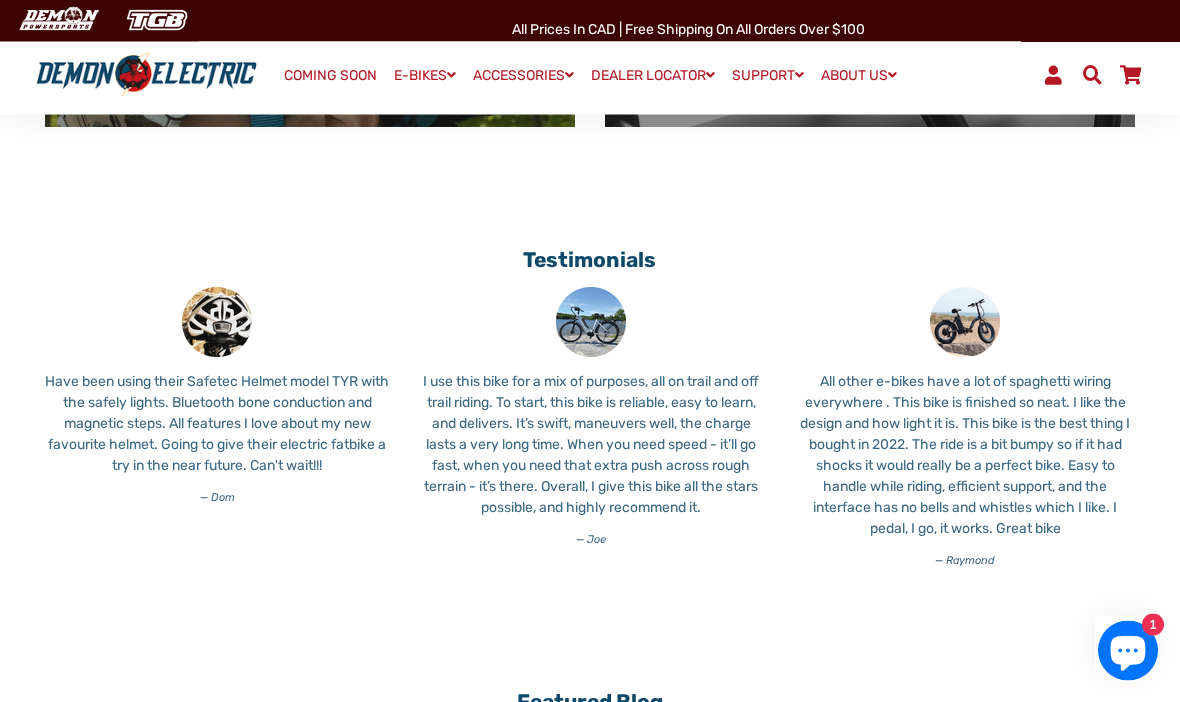 scroll, scrollTop: 1425, scrollLeft: 0, axis: vertical 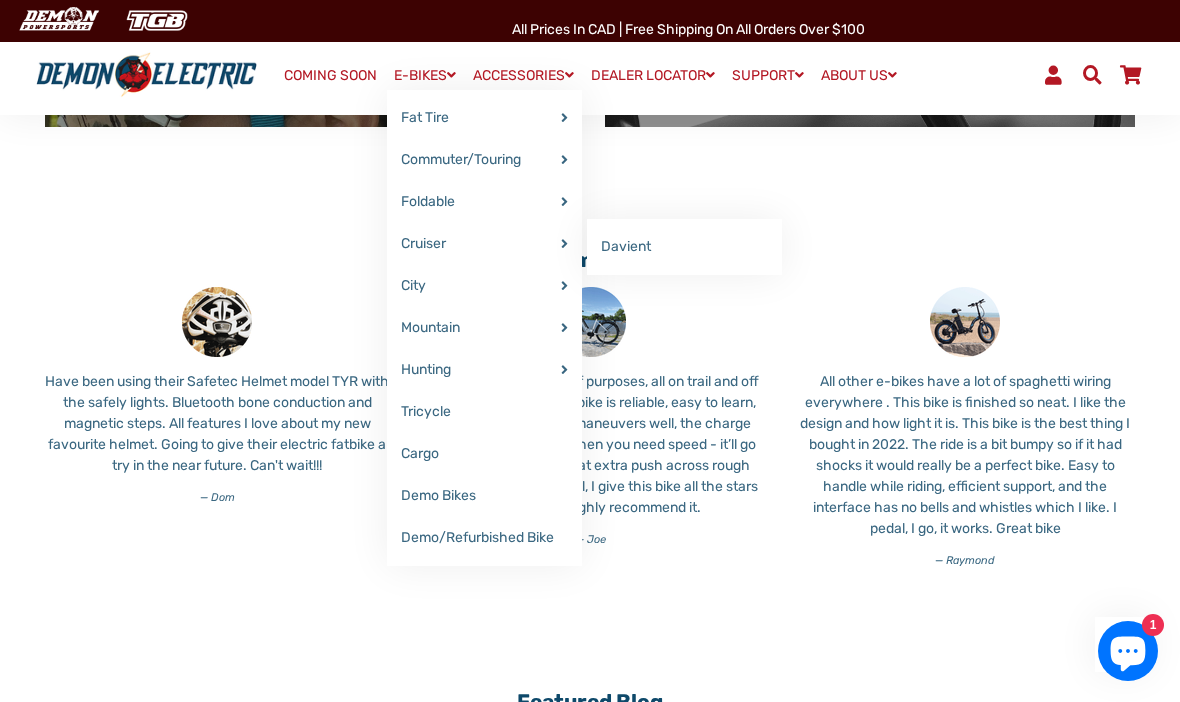 click on "Davient" at bounding box center [684, 247] 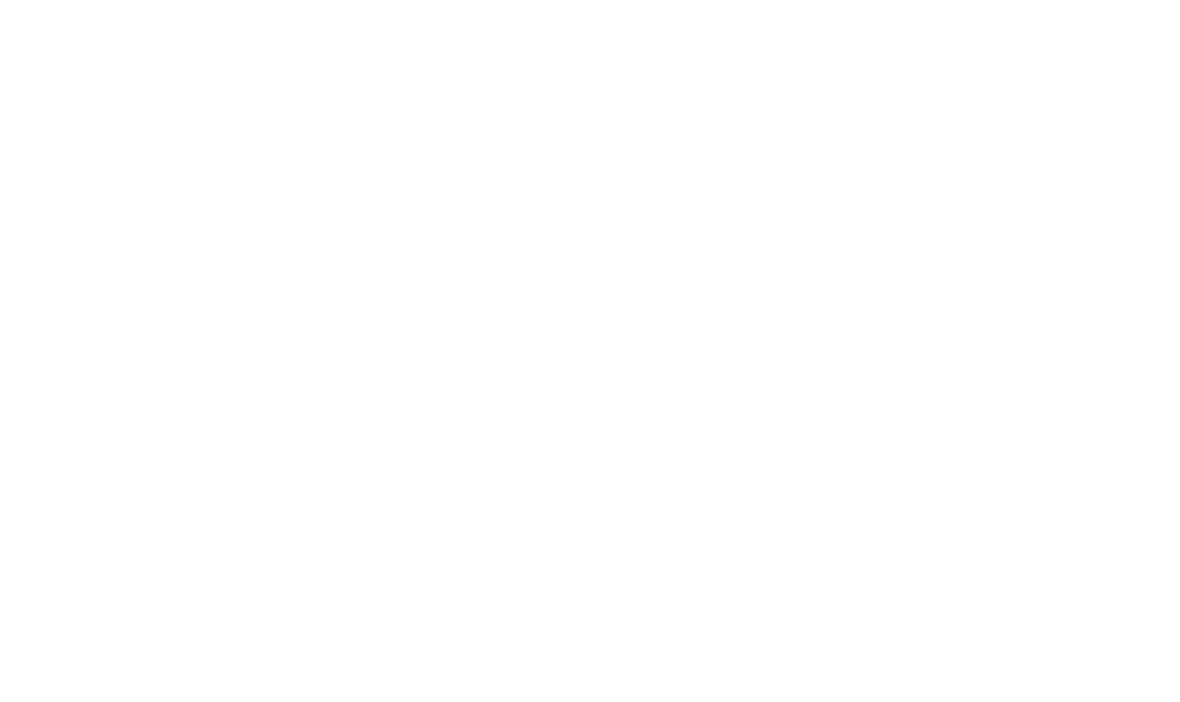 select on "******" 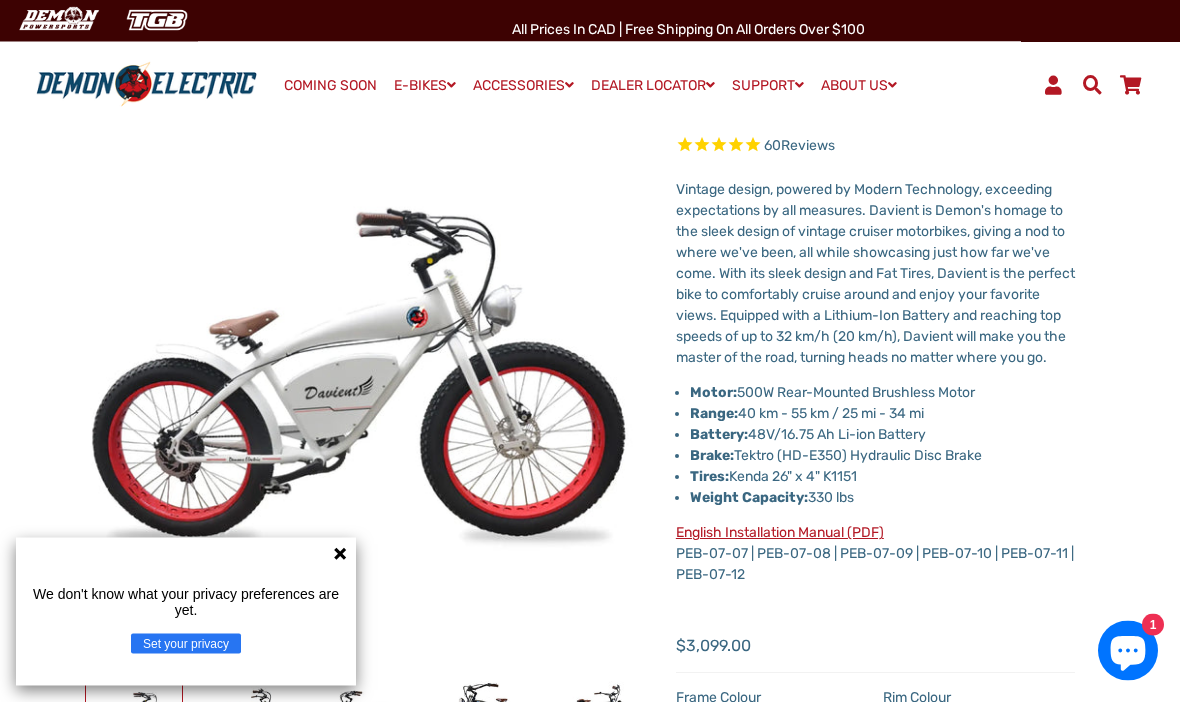 scroll, scrollTop: 209, scrollLeft: 0, axis: vertical 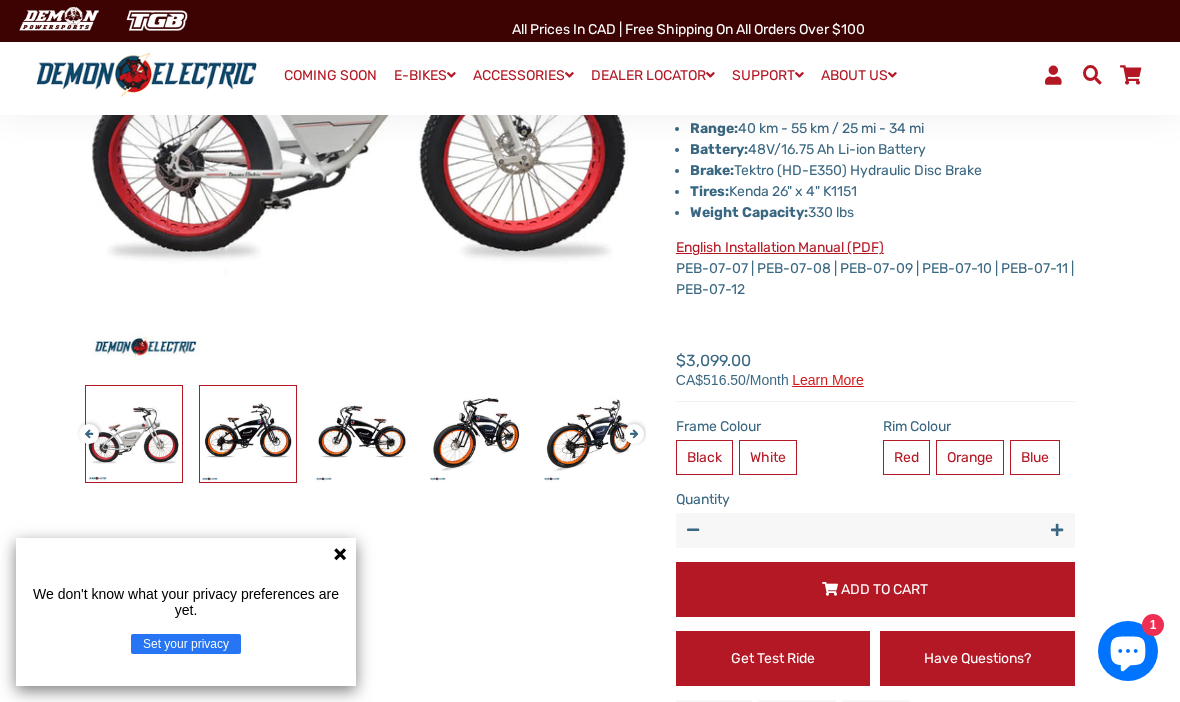 click at bounding box center [248, 434] 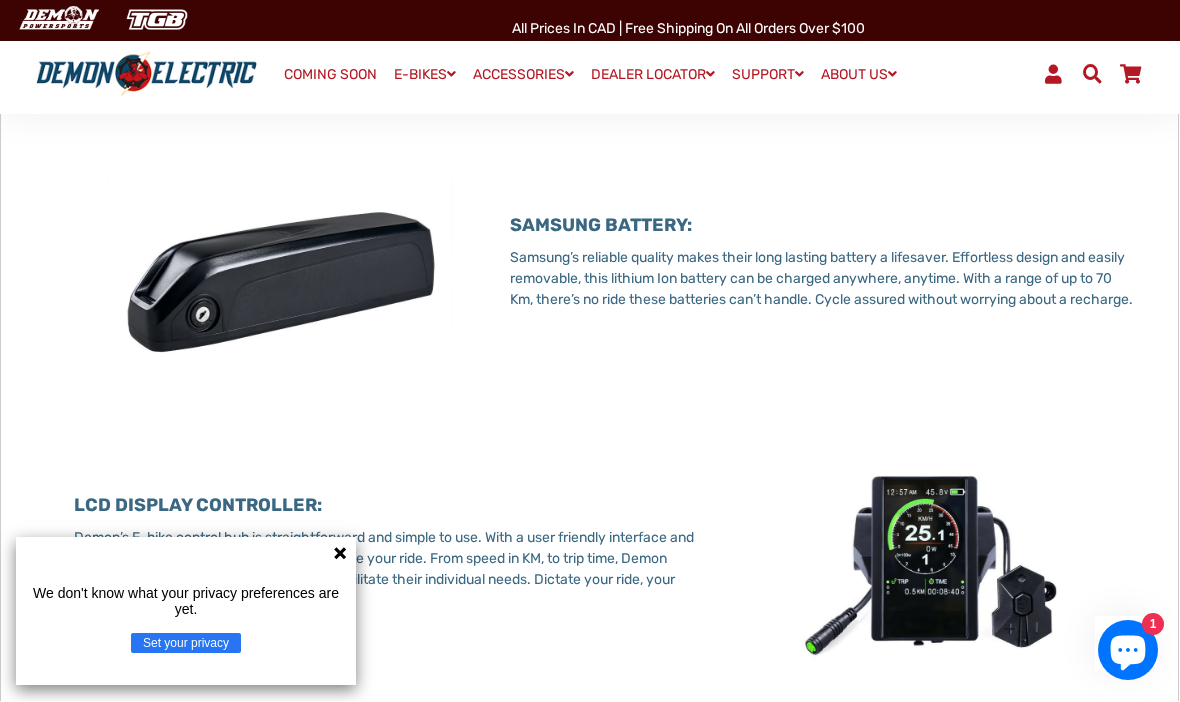 scroll, scrollTop: 1882, scrollLeft: 0, axis: vertical 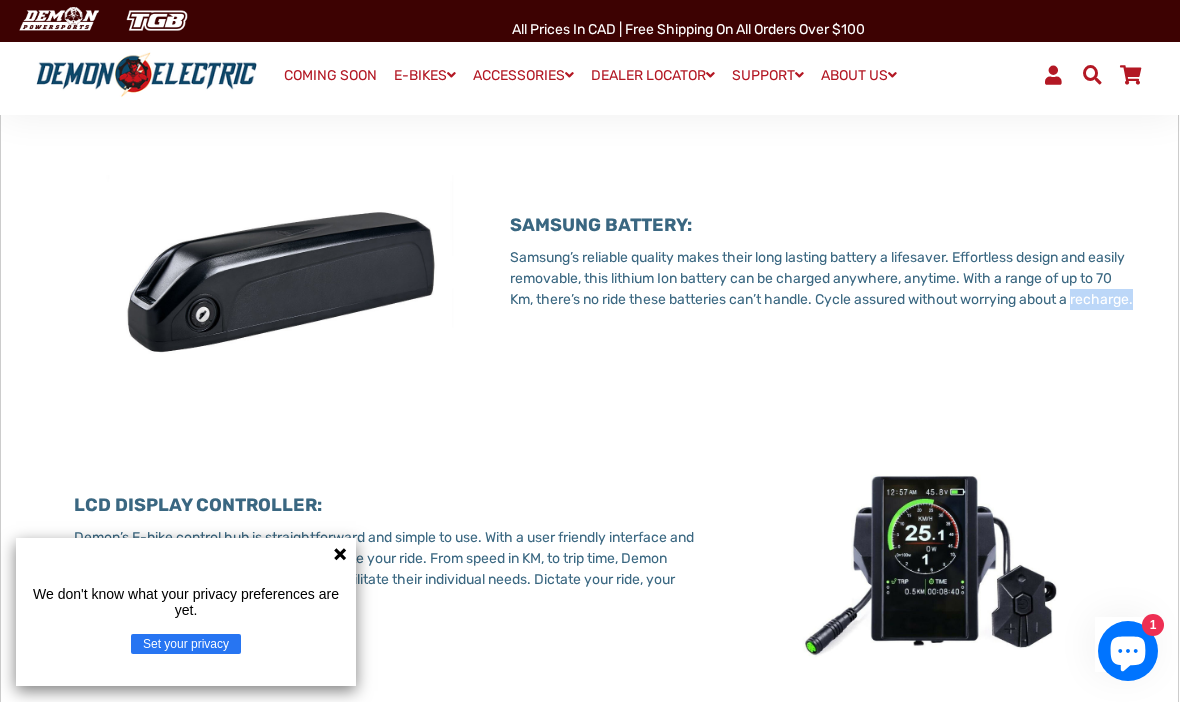 click on "SAMSUNG BATTERY:
Samsung’s reliable quality makes their long lasting battery a lifesaver. Effortless design and easily removable, this lithium Ion battery can be charged anywhere, anytime. With a range of up to 70 Km, there’s no ride these batteries can’t handle. Cycle assured without worrying about a recharge." at bounding box center (822, 277) 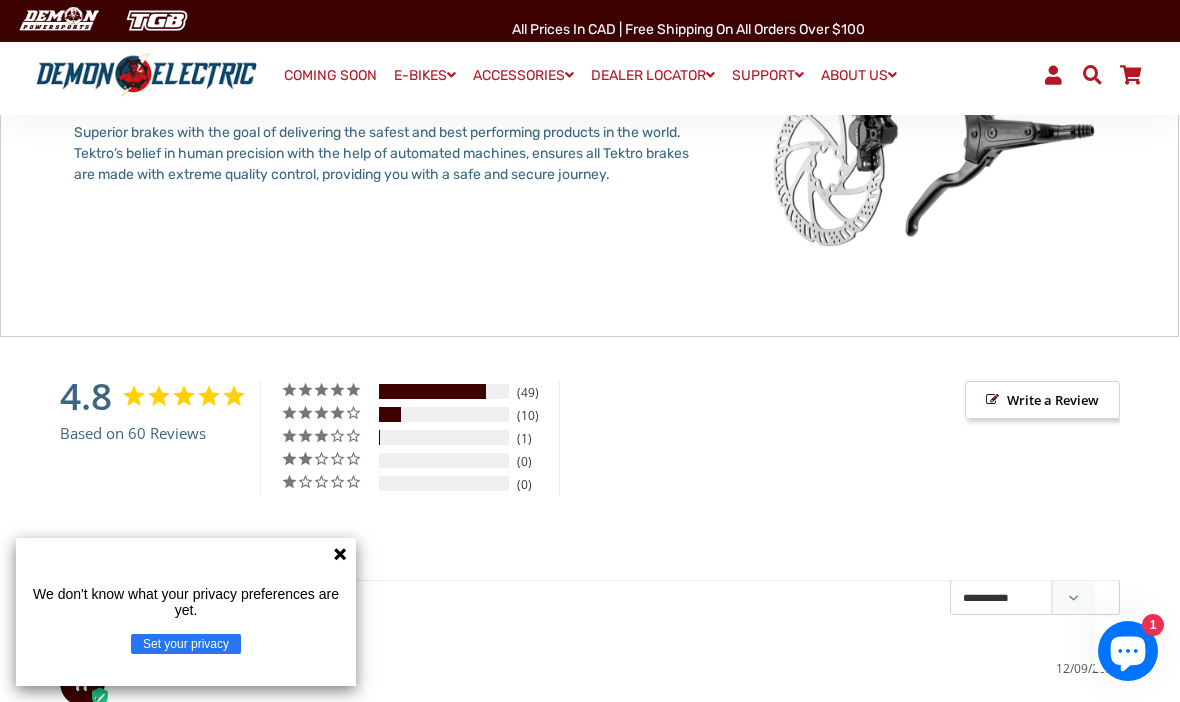 scroll, scrollTop: 2841, scrollLeft: 0, axis: vertical 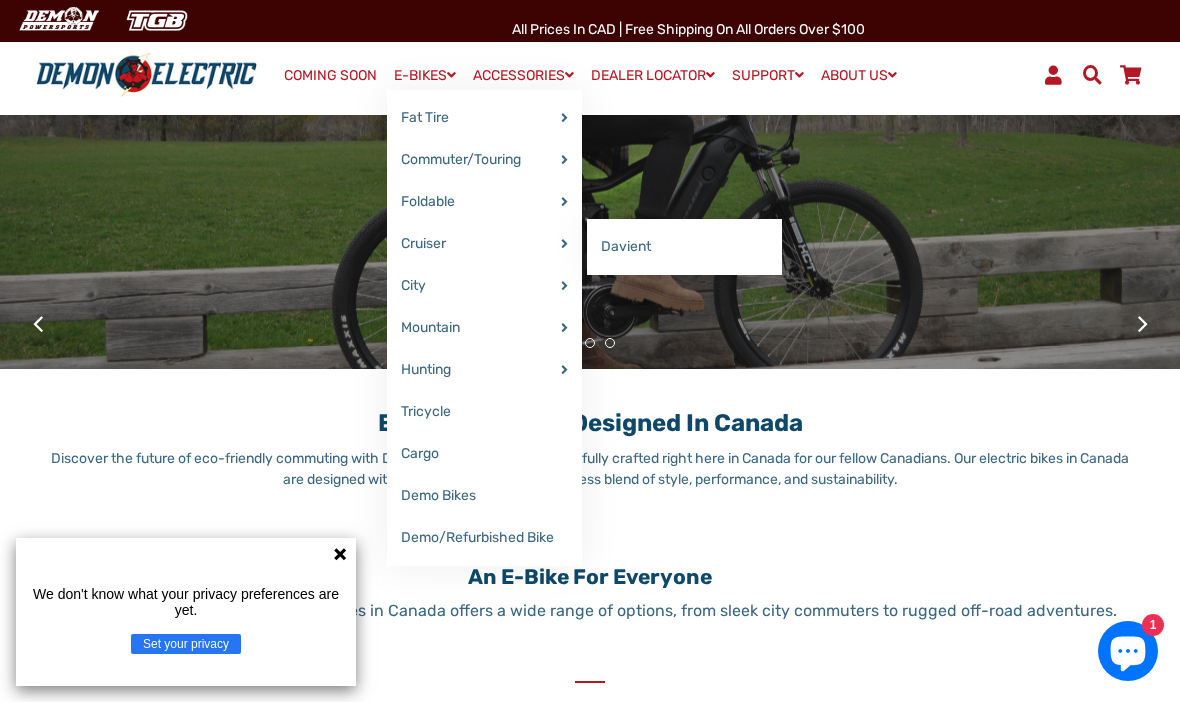 click on "Davient" at bounding box center [684, 247] 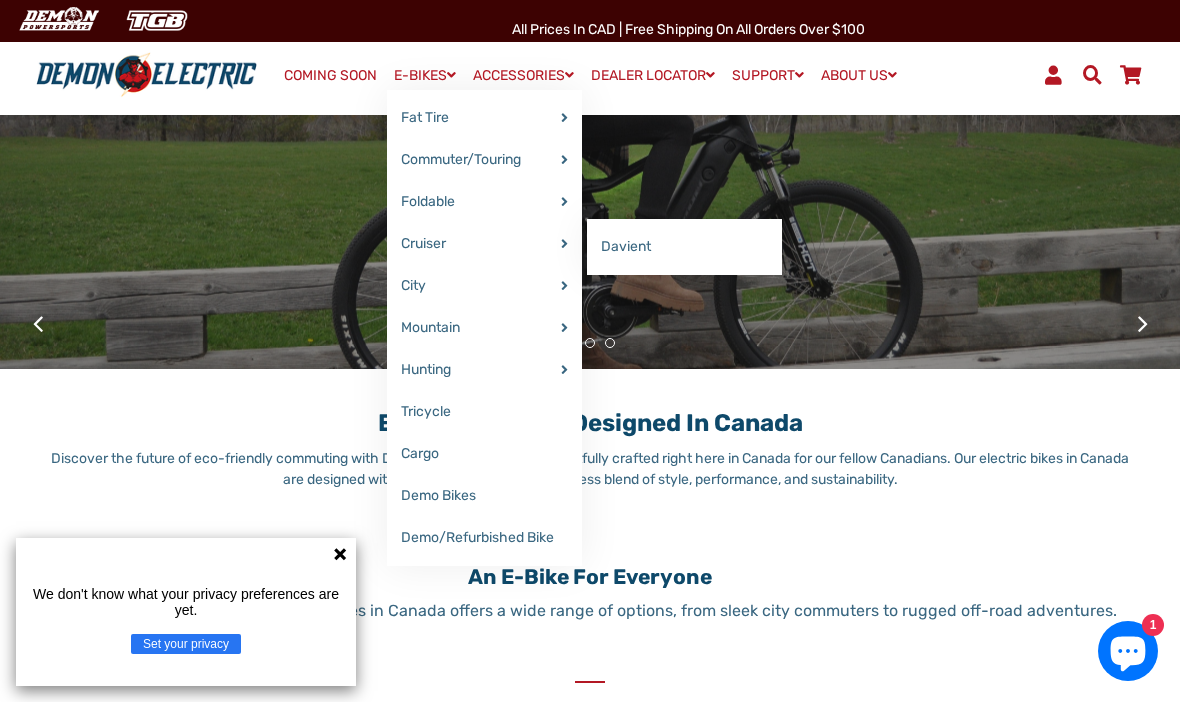 scroll, scrollTop: 0, scrollLeft: 0, axis: both 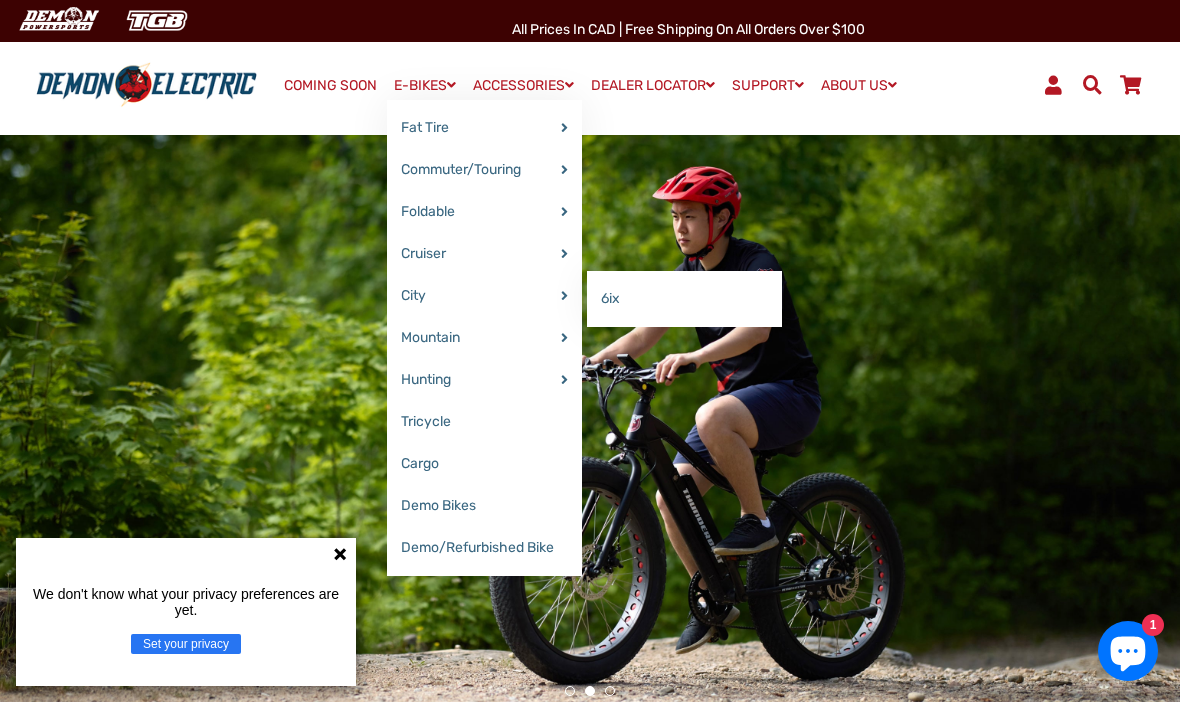 click on "Cargo" at bounding box center [484, 464] 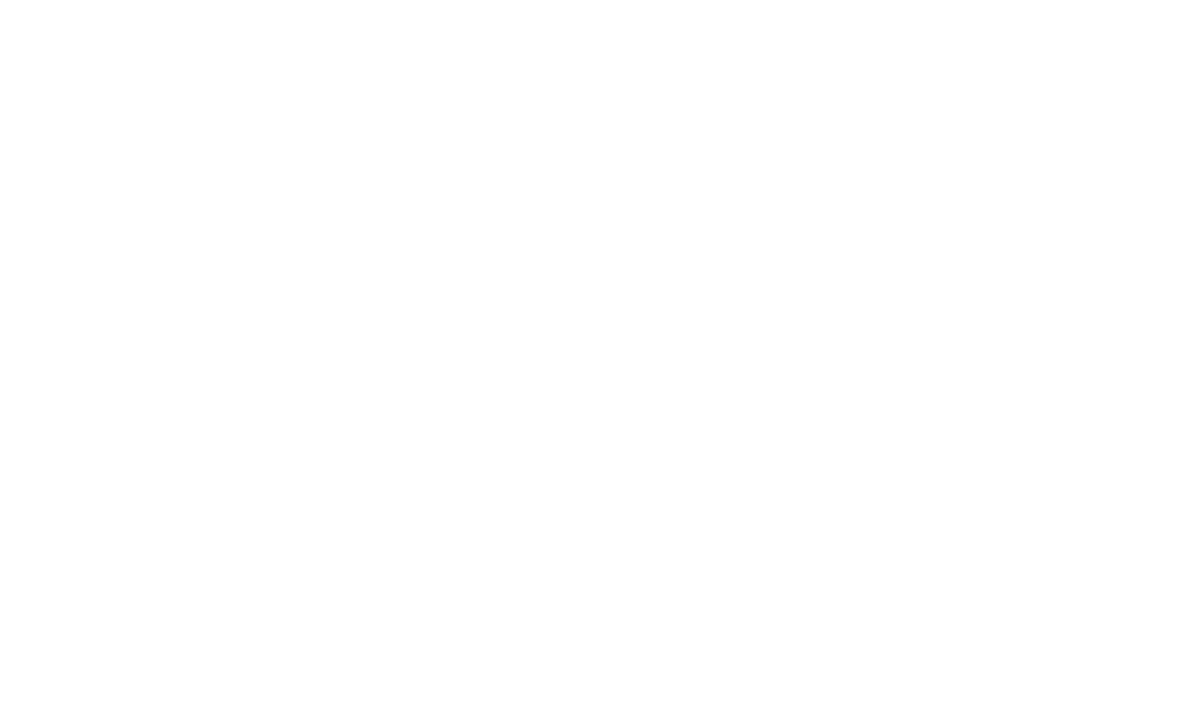 select on "******" 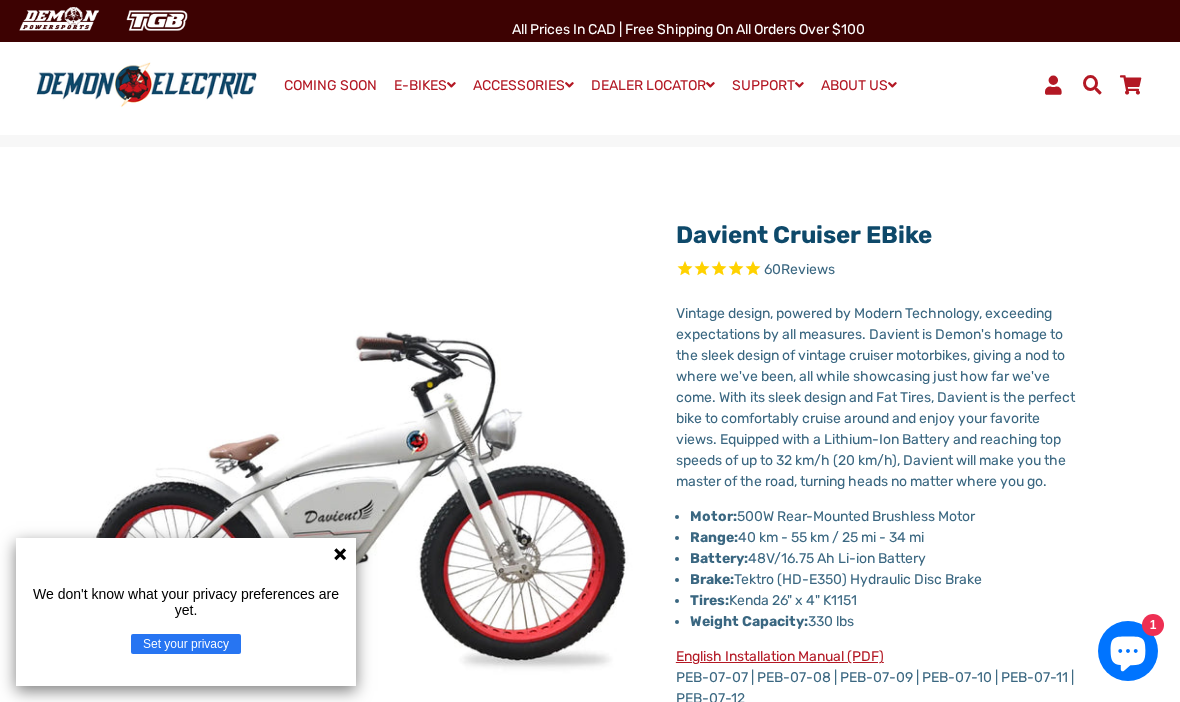 scroll, scrollTop: 0, scrollLeft: 0, axis: both 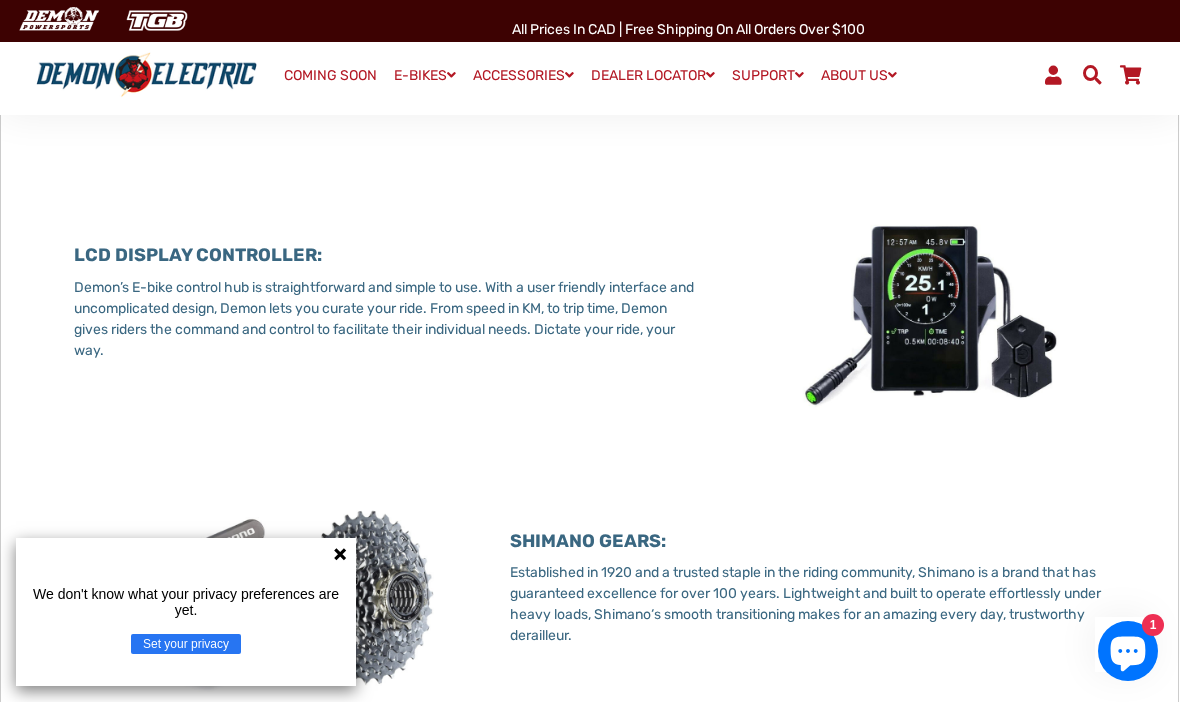 click 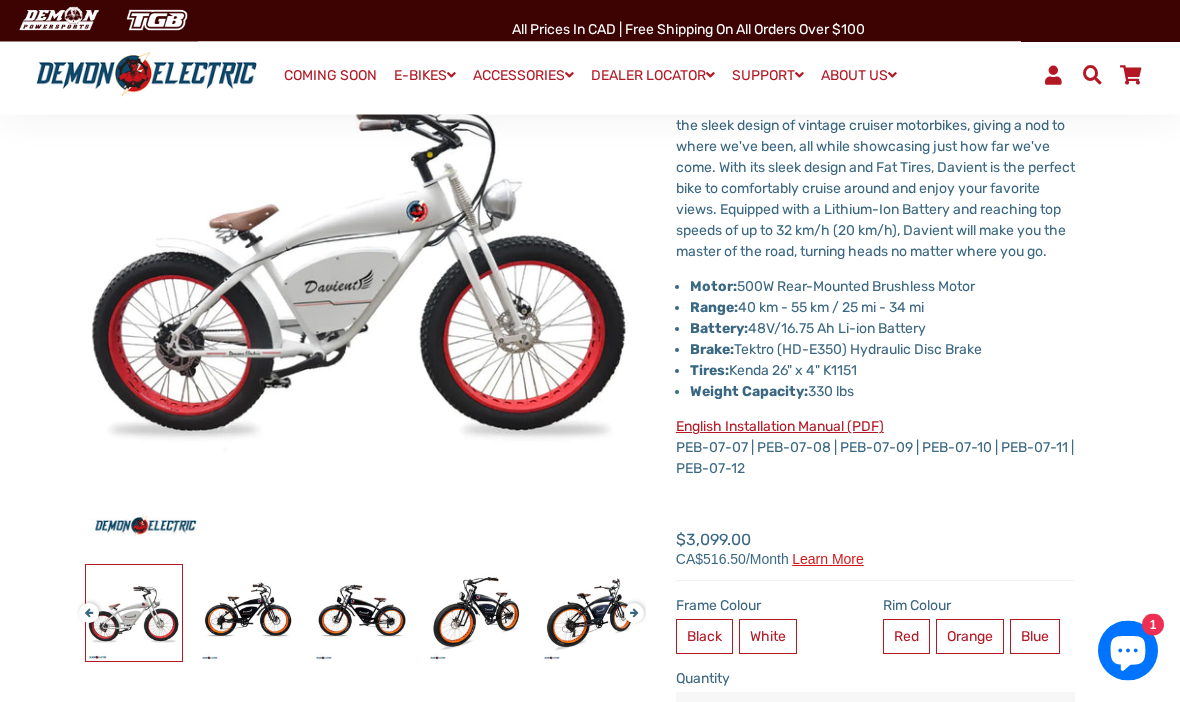 scroll, scrollTop: 249, scrollLeft: 0, axis: vertical 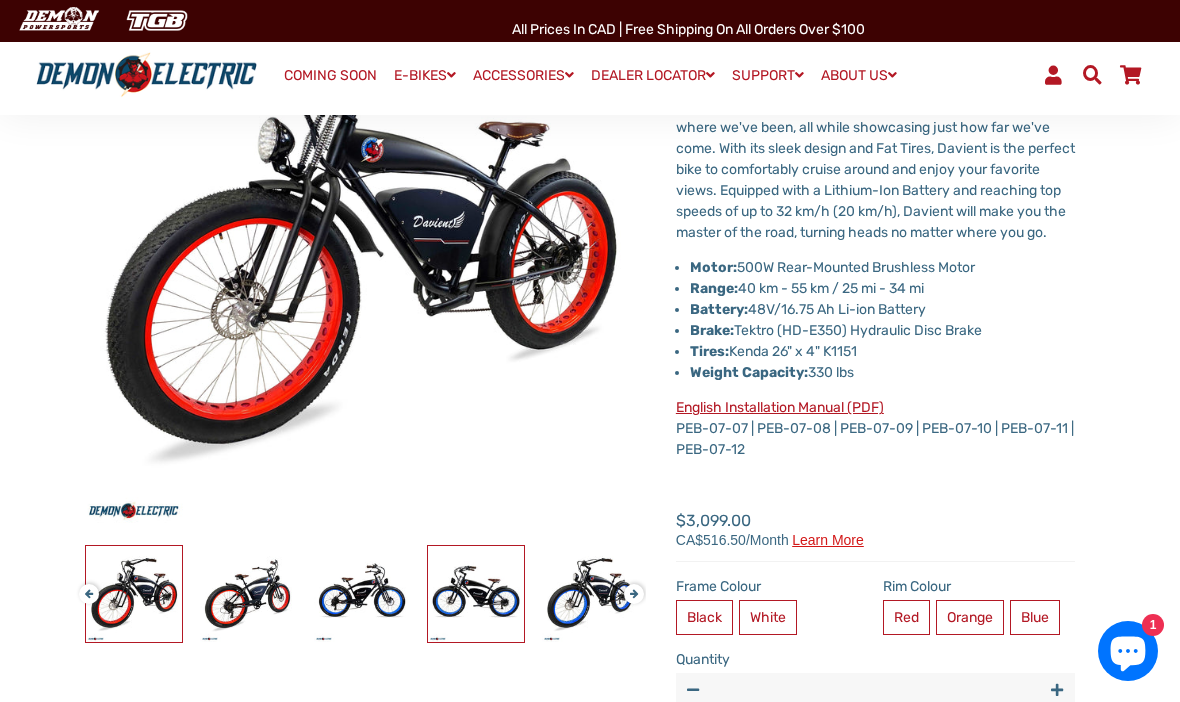 click at bounding box center (476, 594) 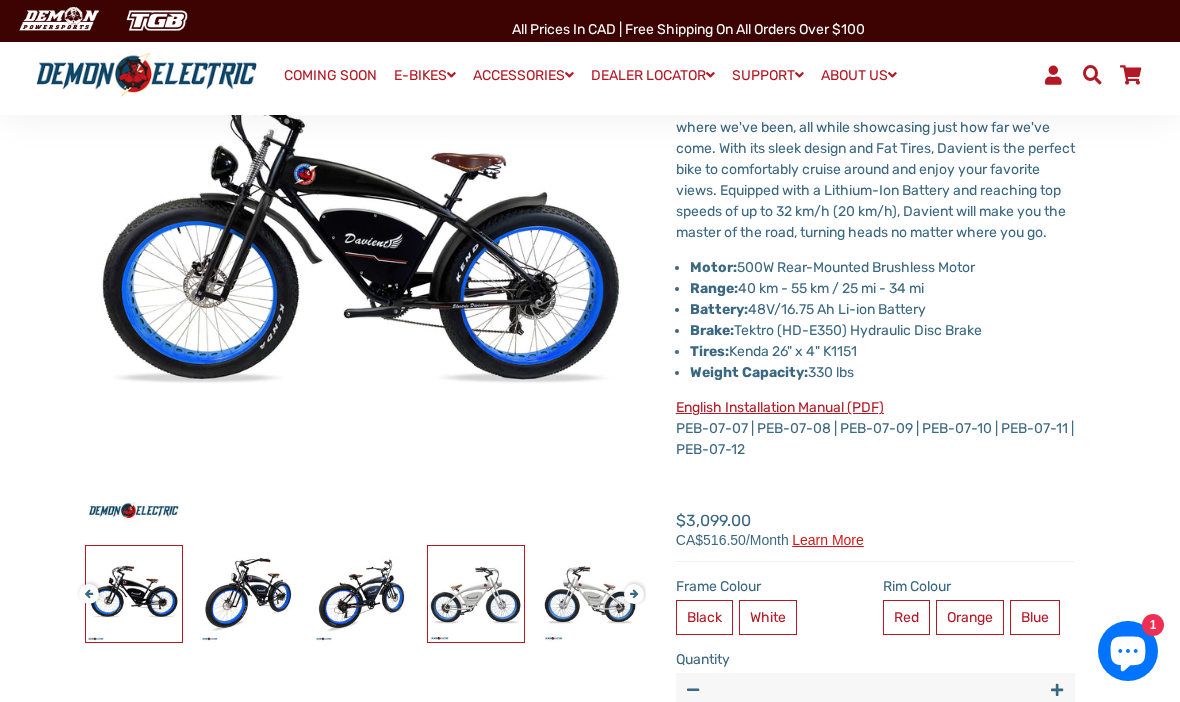 click at bounding box center (476, 594) 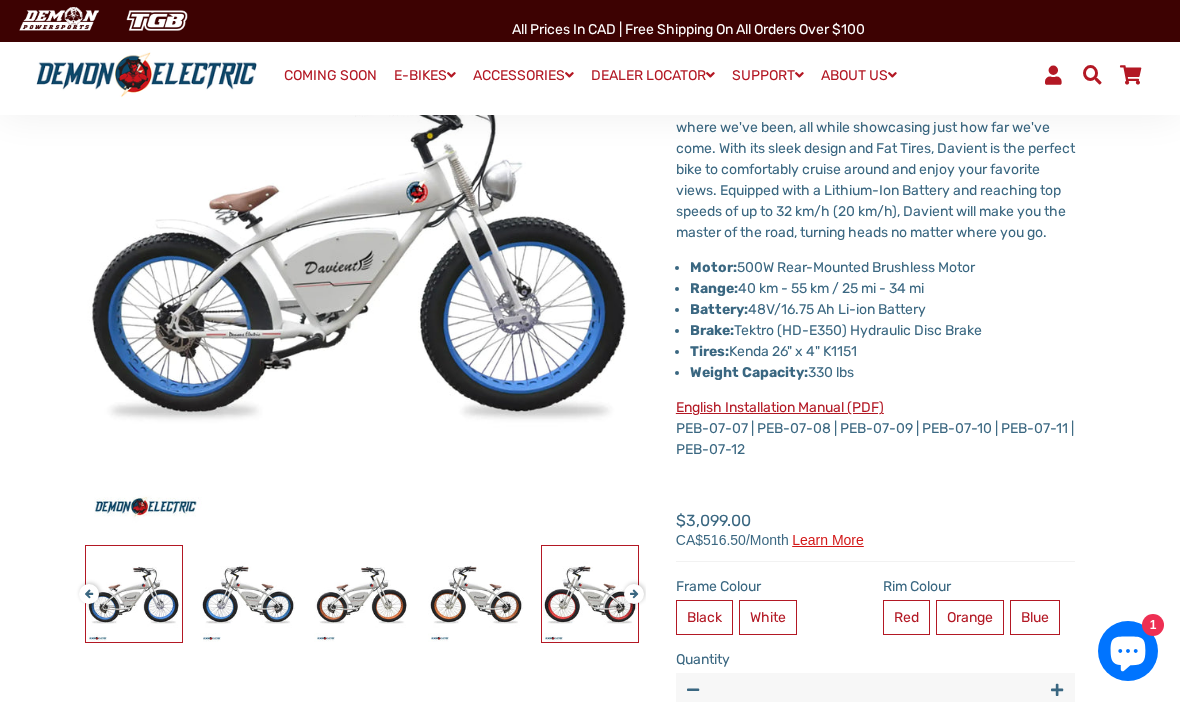 click at bounding box center [590, 594] 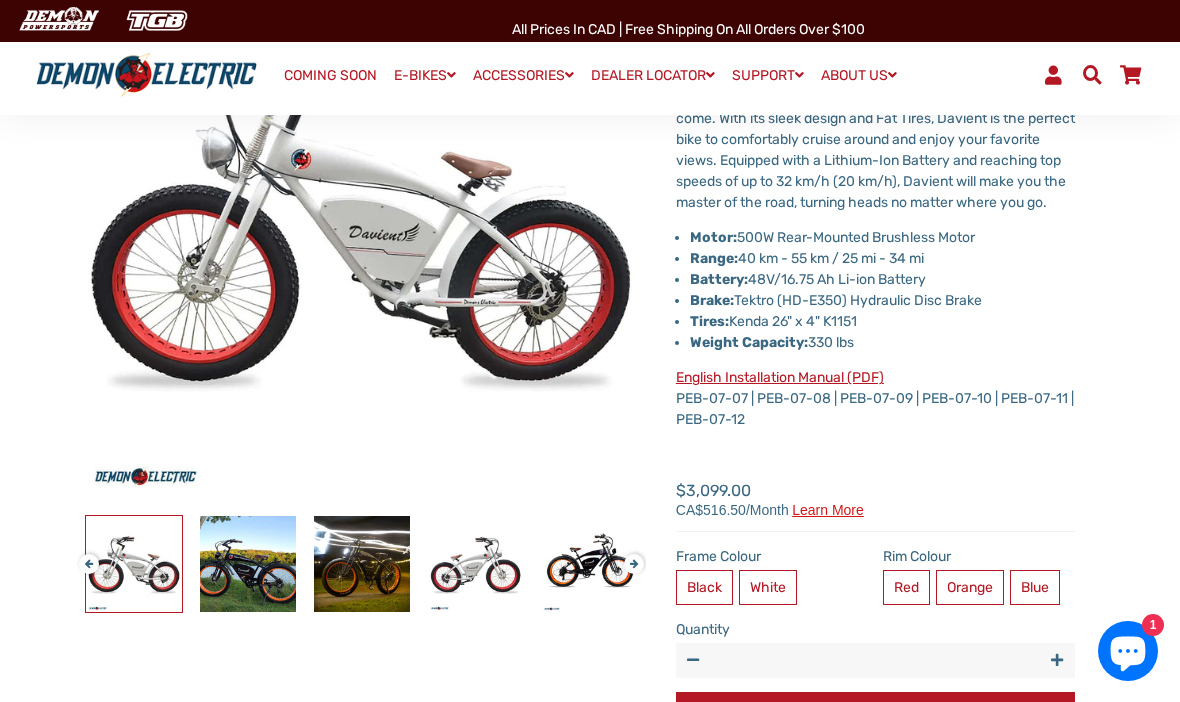 scroll, scrollTop: 259, scrollLeft: 0, axis: vertical 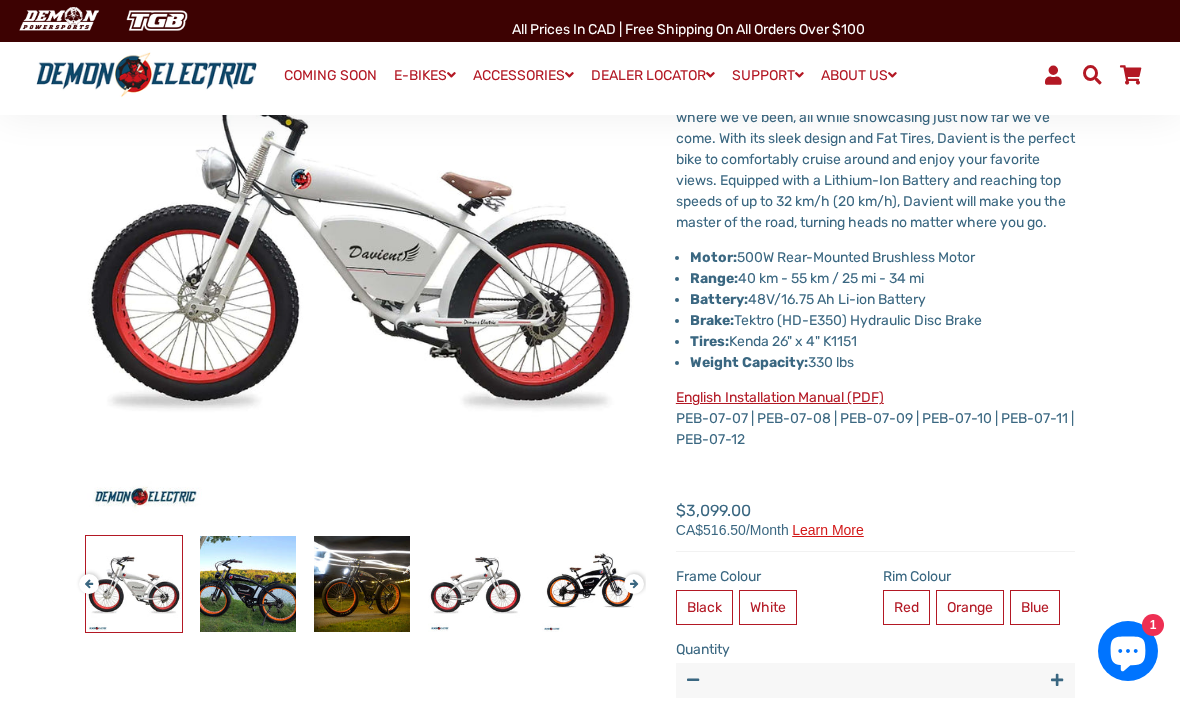 click on "Orange" at bounding box center [970, 607] 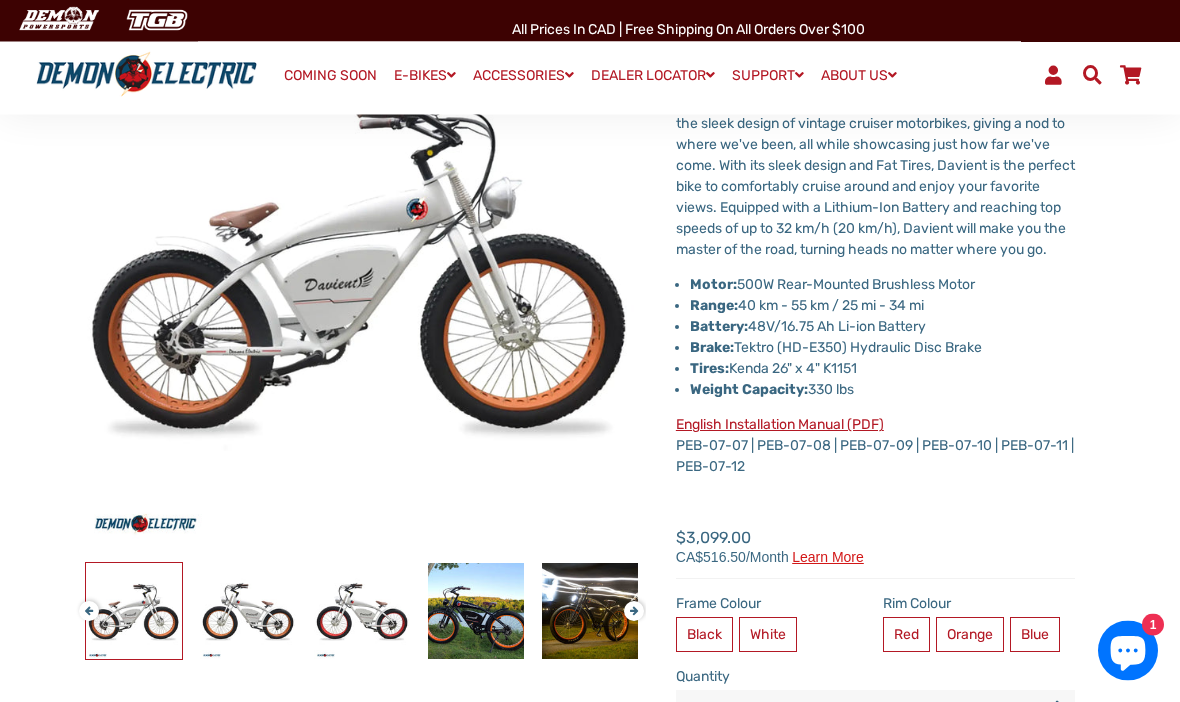 scroll, scrollTop: 239, scrollLeft: 0, axis: vertical 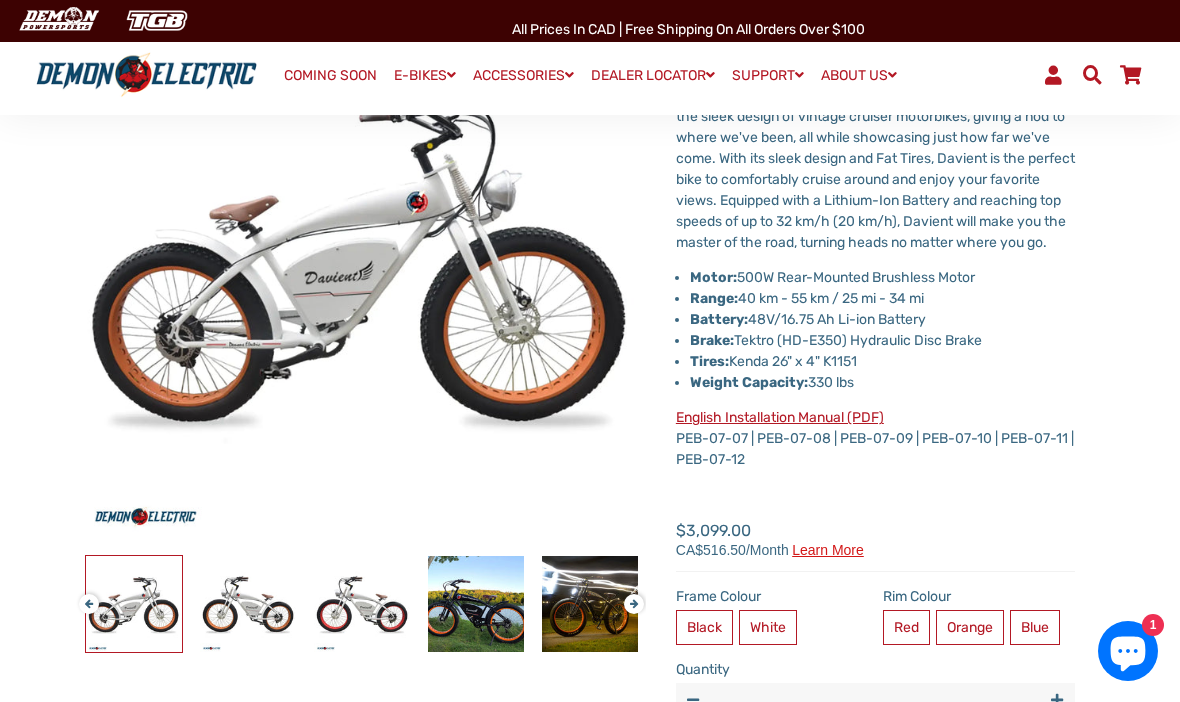 click on "Blue" at bounding box center (1035, 627) 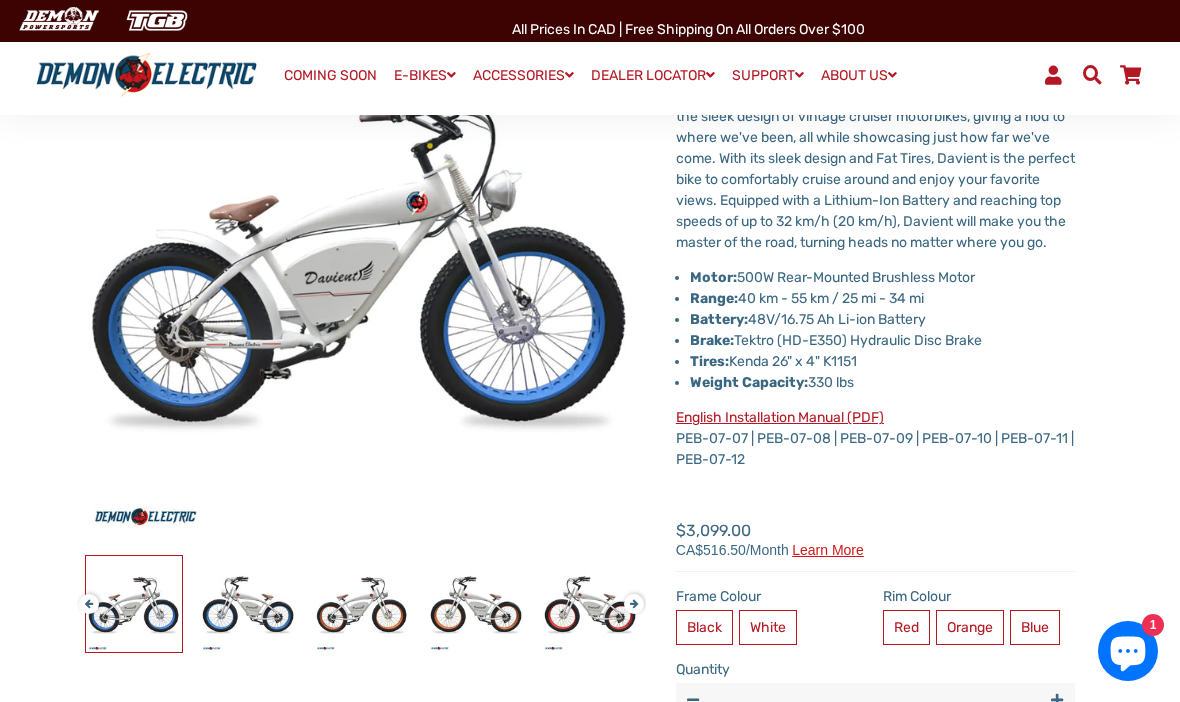 click on "Orange" at bounding box center [970, 627] 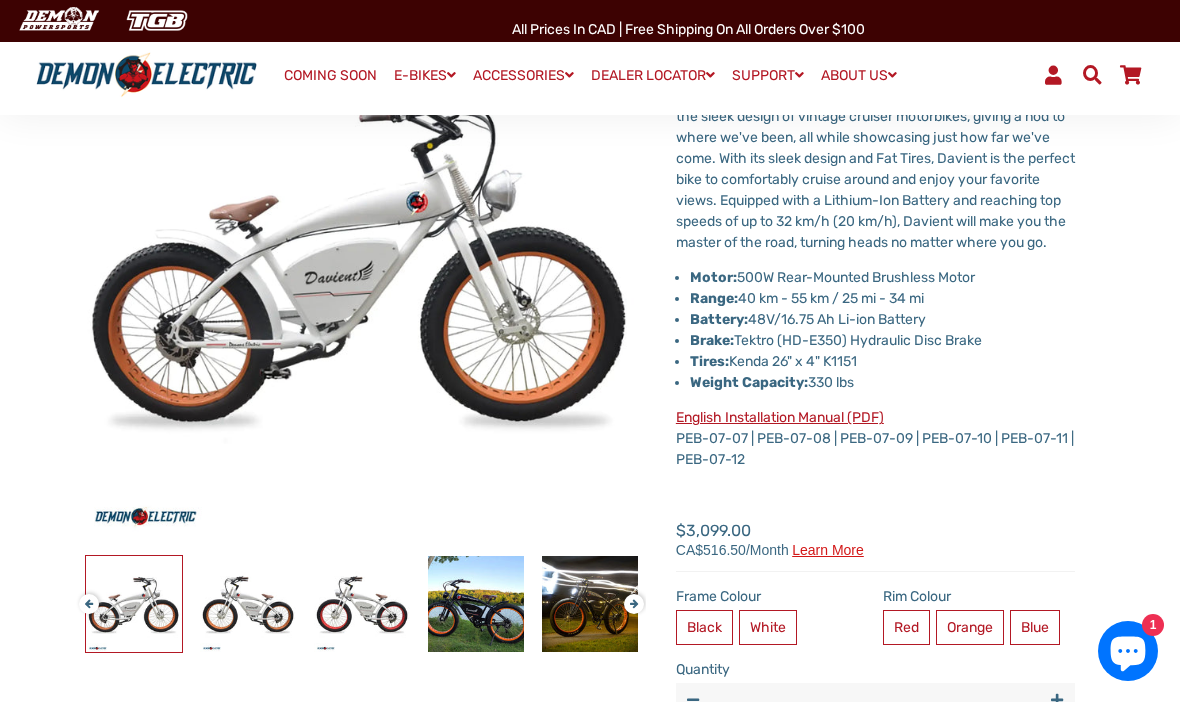 click on "Black" at bounding box center [704, 627] 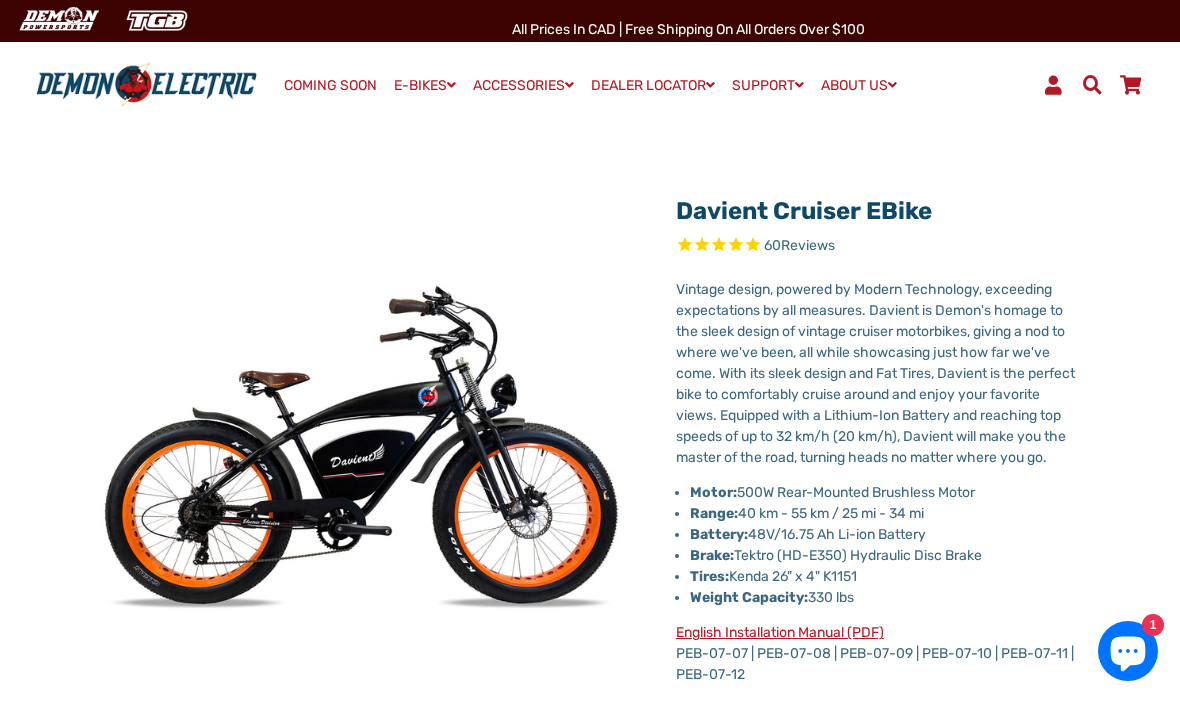 scroll, scrollTop: 0, scrollLeft: 0, axis: both 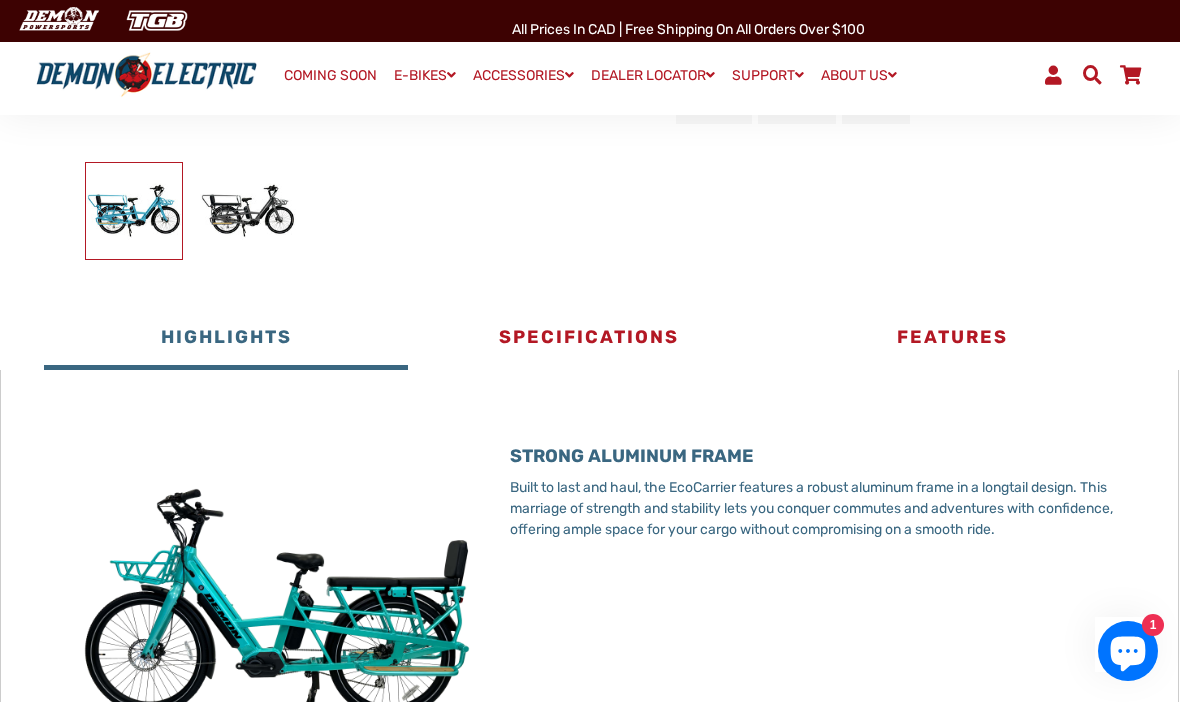 click on "Features" at bounding box center [952, 340] 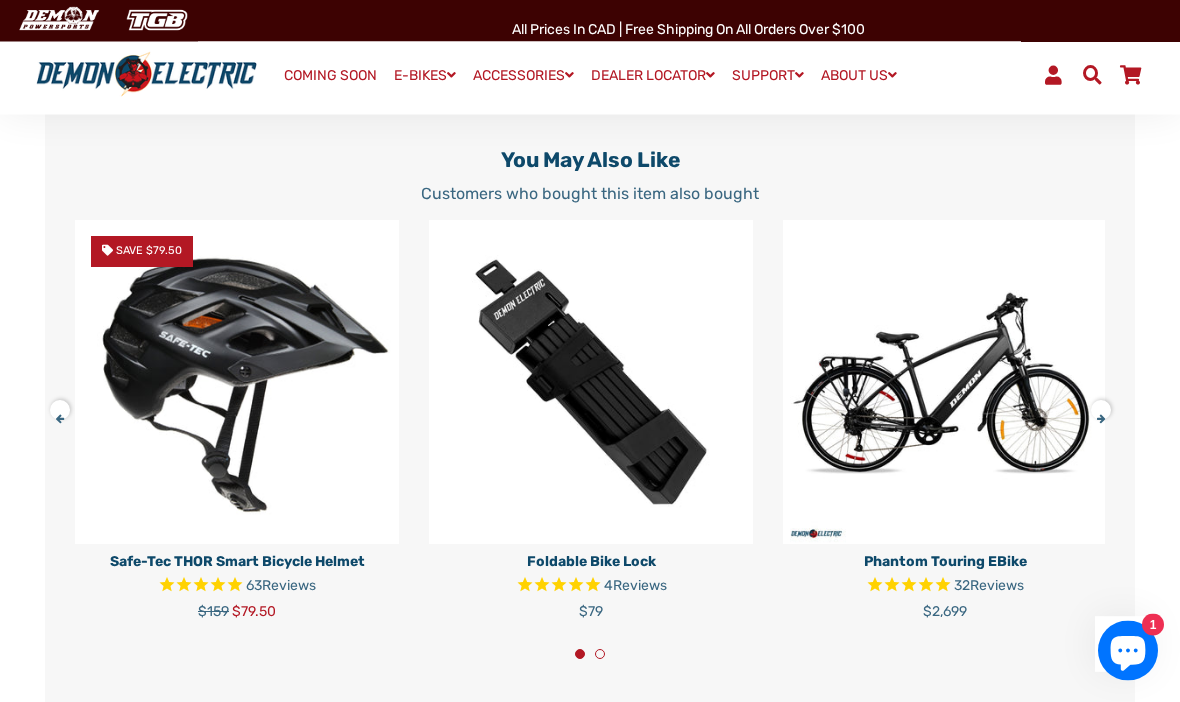 scroll, scrollTop: 1775, scrollLeft: 0, axis: vertical 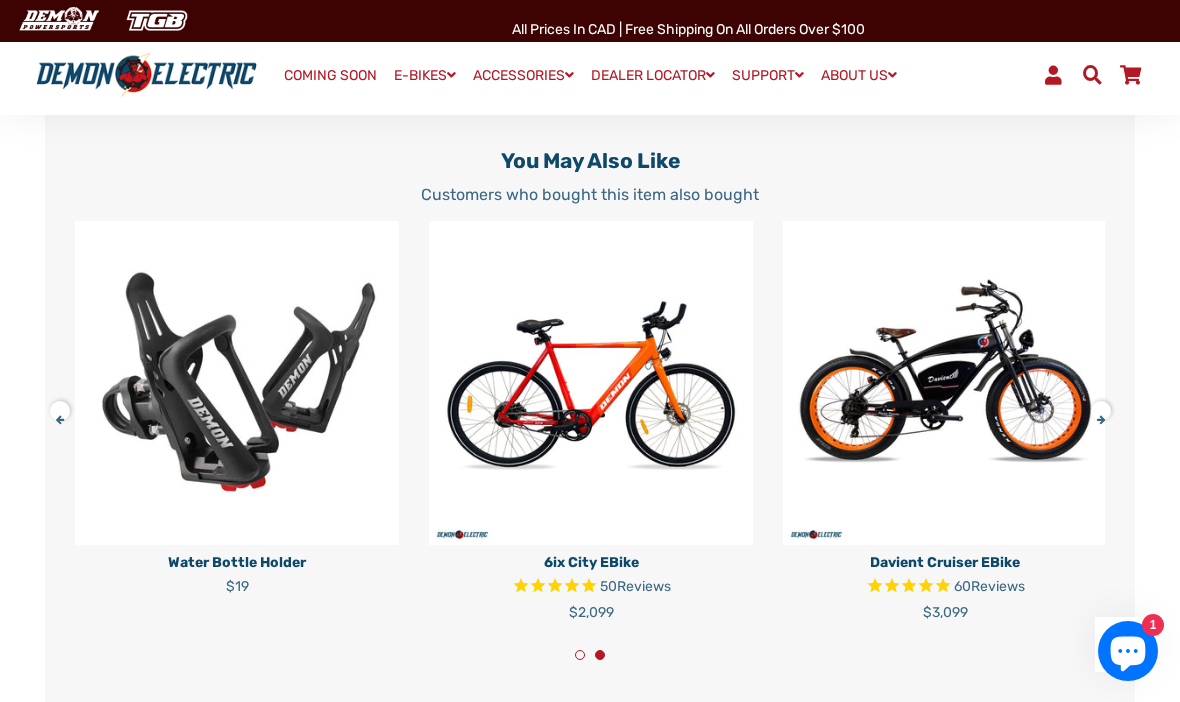 click at bounding box center (945, 383) 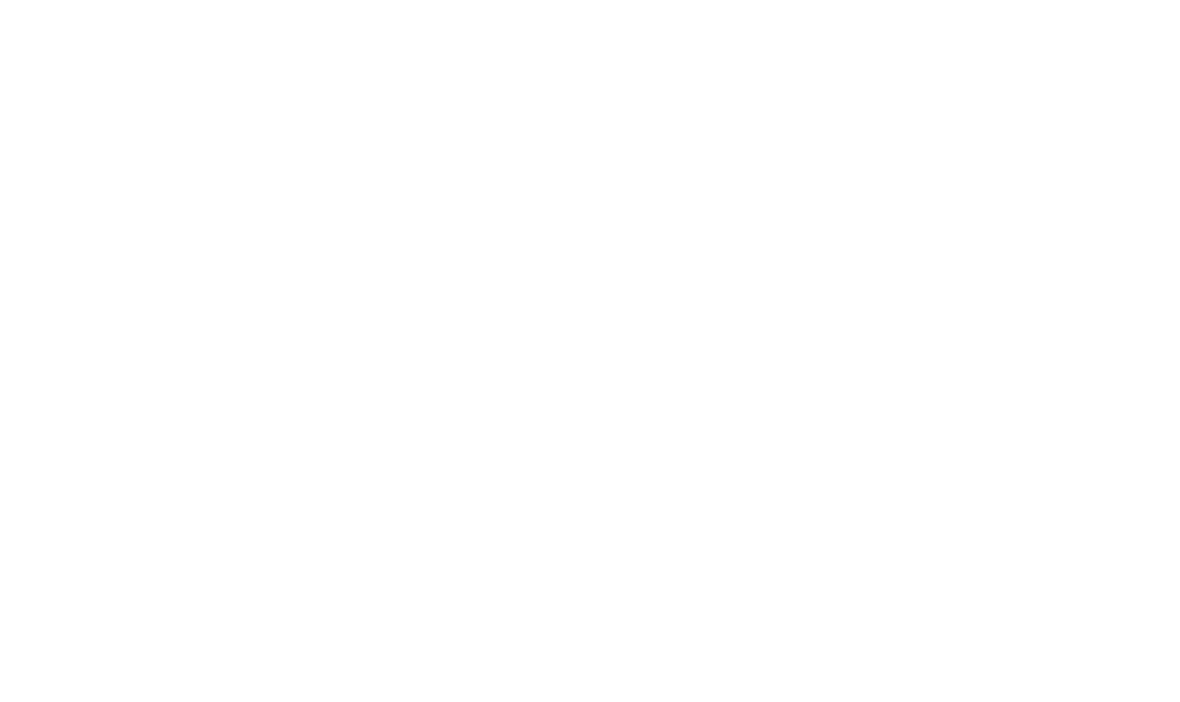 select on "******" 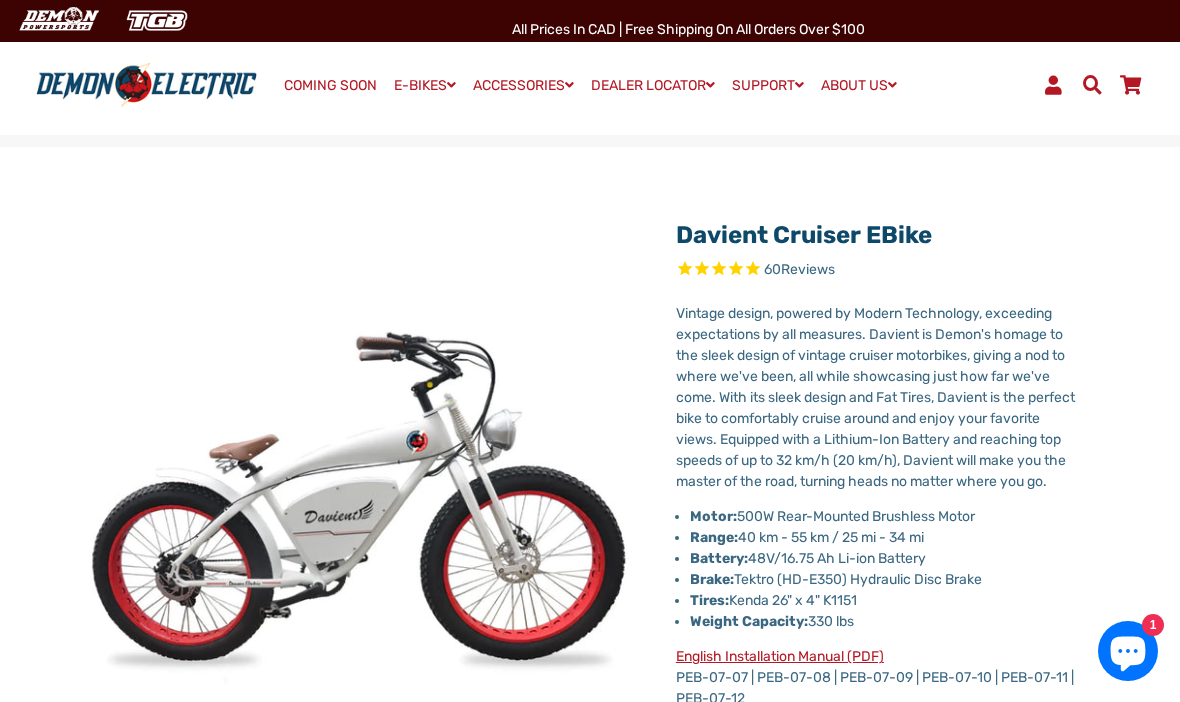 scroll, scrollTop: 0, scrollLeft: 0, axis: both 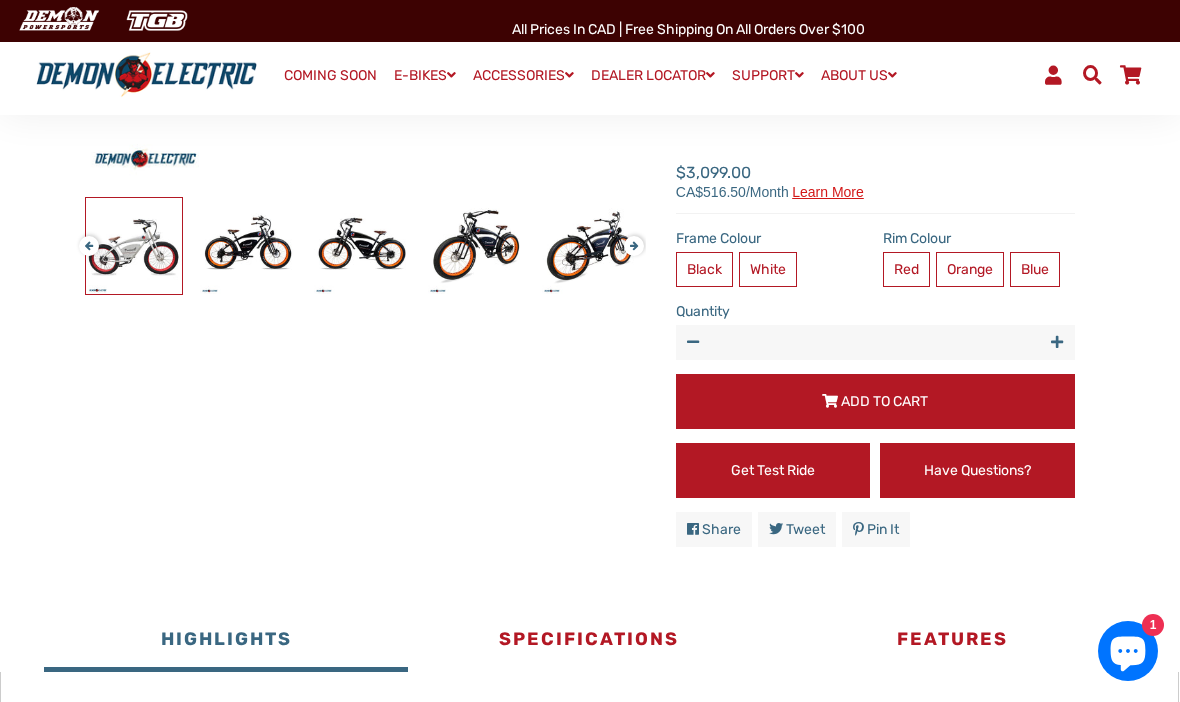 click on "Get Test Ride" at bounding box center (773, 470) 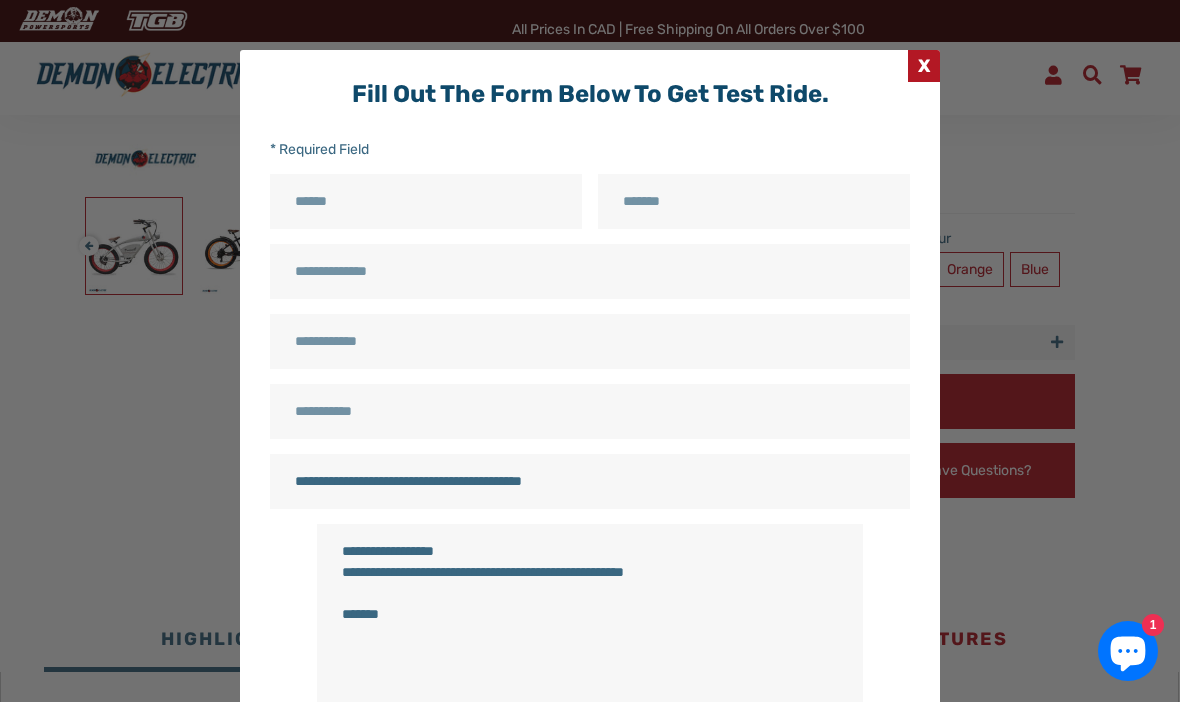 click on "X" at bounding box center (924, 66) 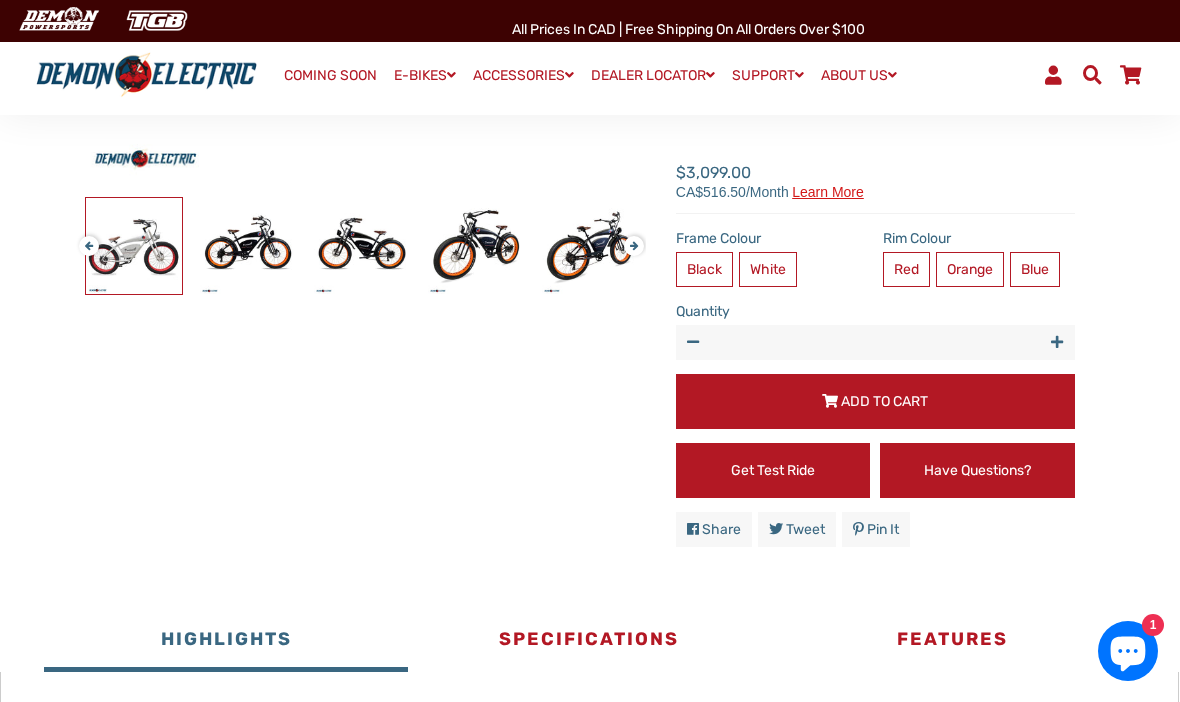 click on "Have Questions?" at bounding box center (977, 470) 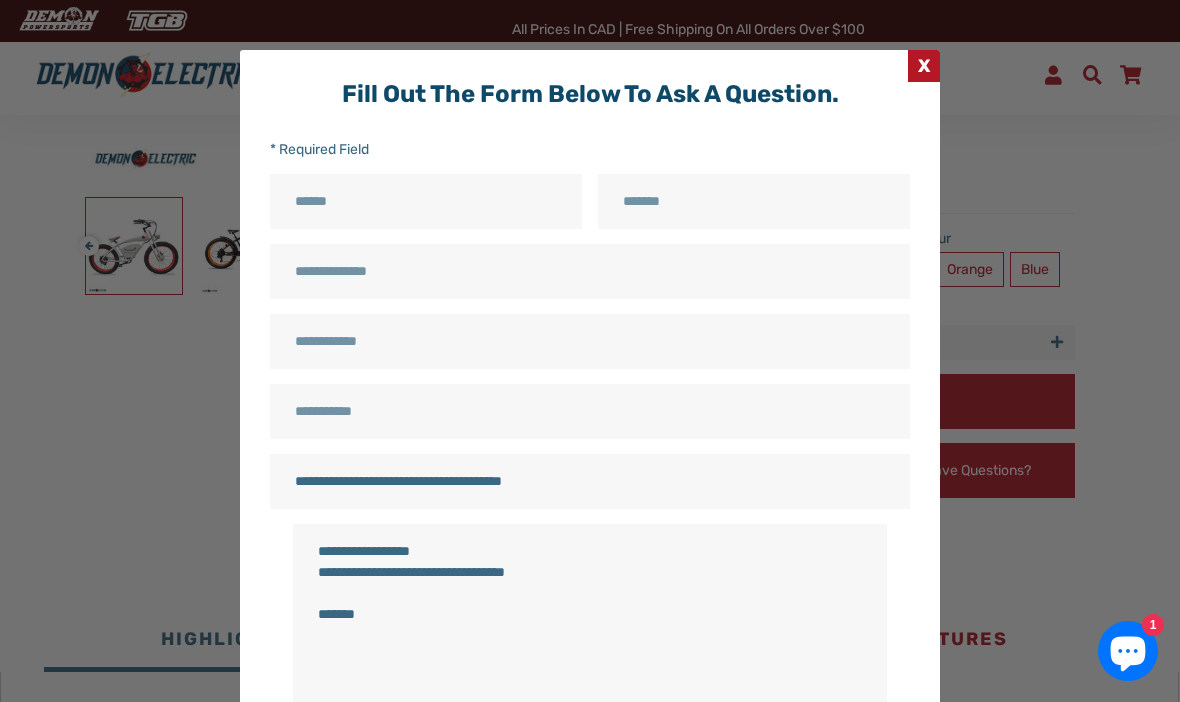 click on "X" at bounding box center (924, 66) 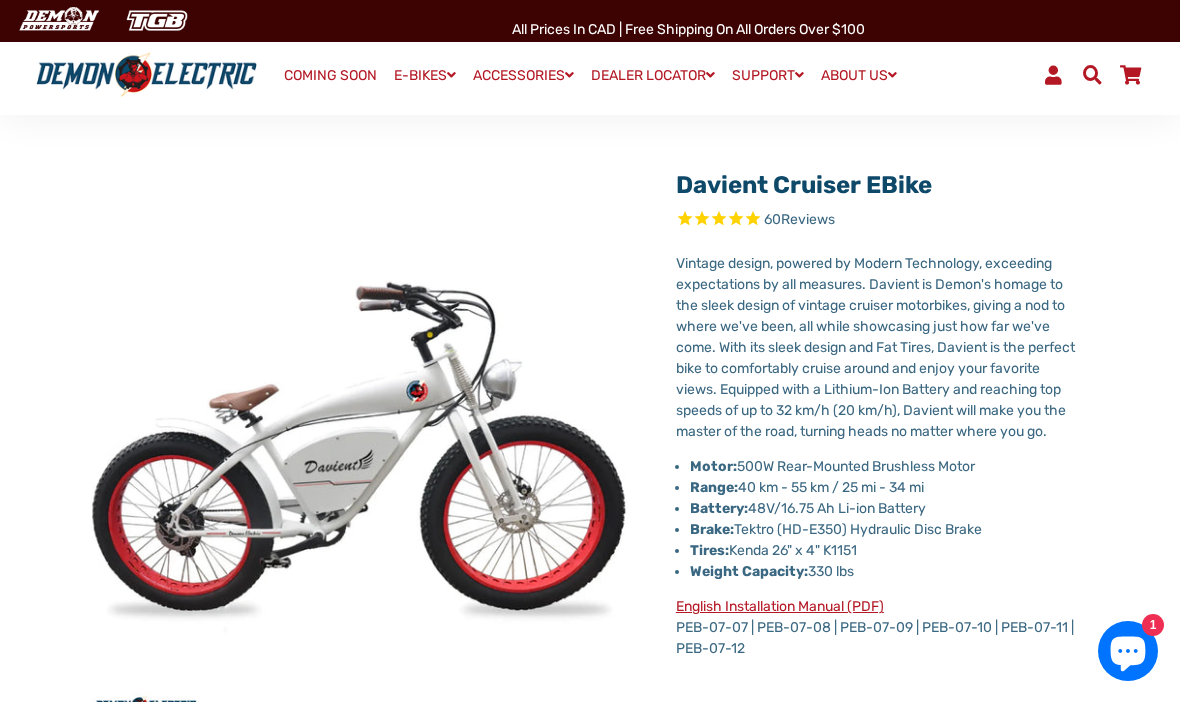 scroll, scrollTop: 0, scrollLeft: 0, axis: both 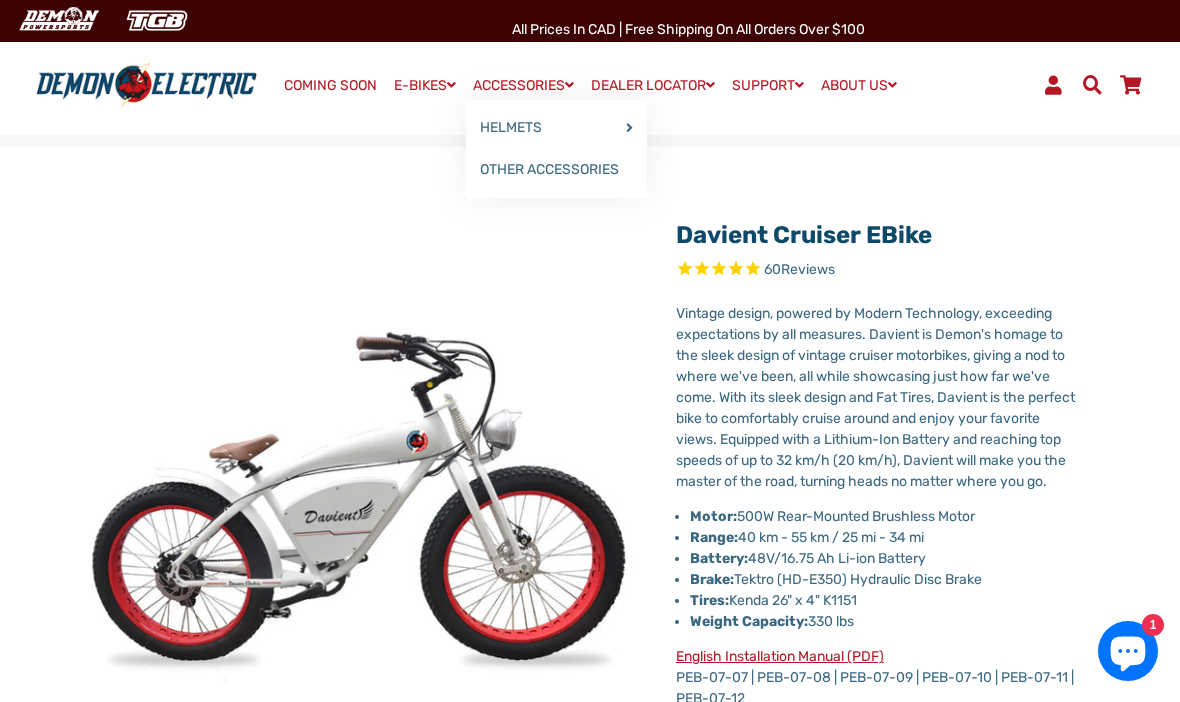 click on "OTHER ACCESSORIES" at bounding box center (556, 170) 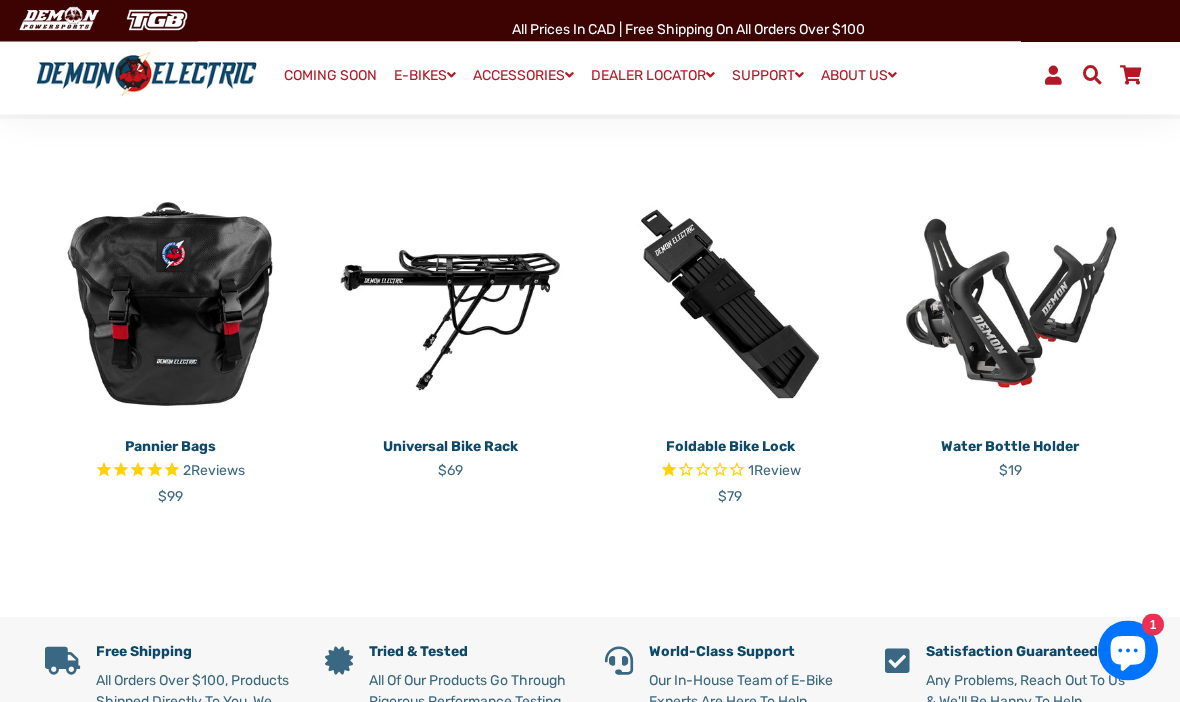 scroll, scrollTop: 350, scrollLeft: 0, axis: vertical 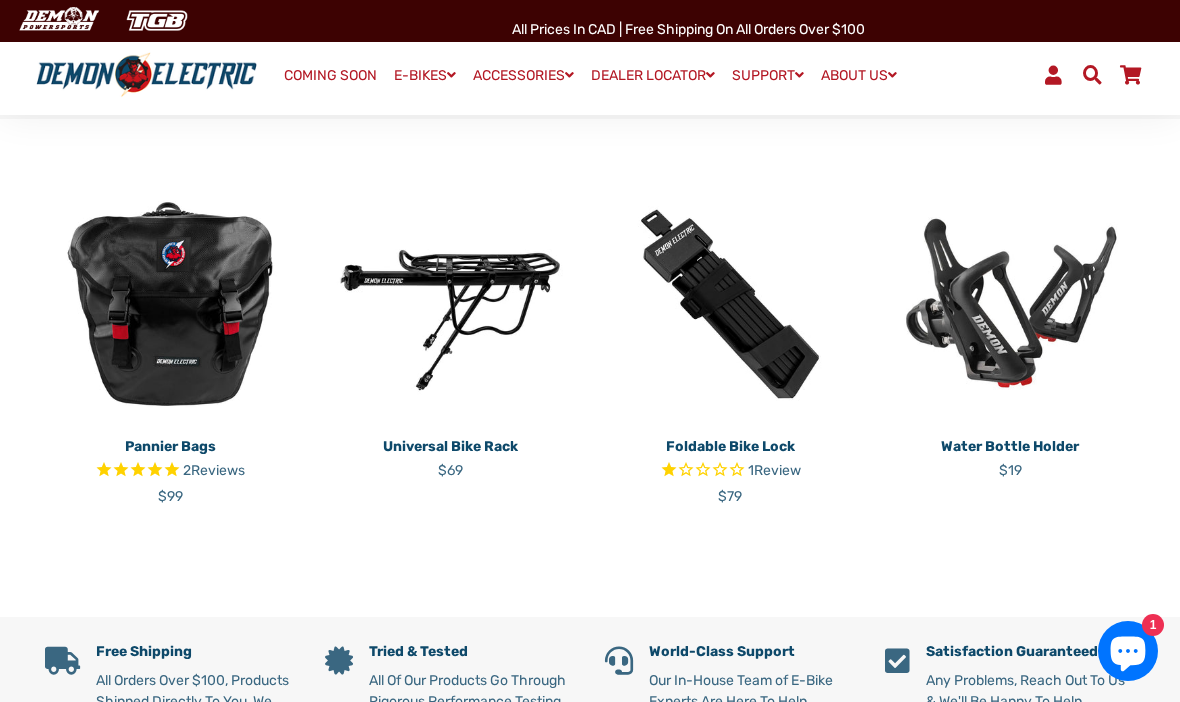 click at bounding box center [170, 304] 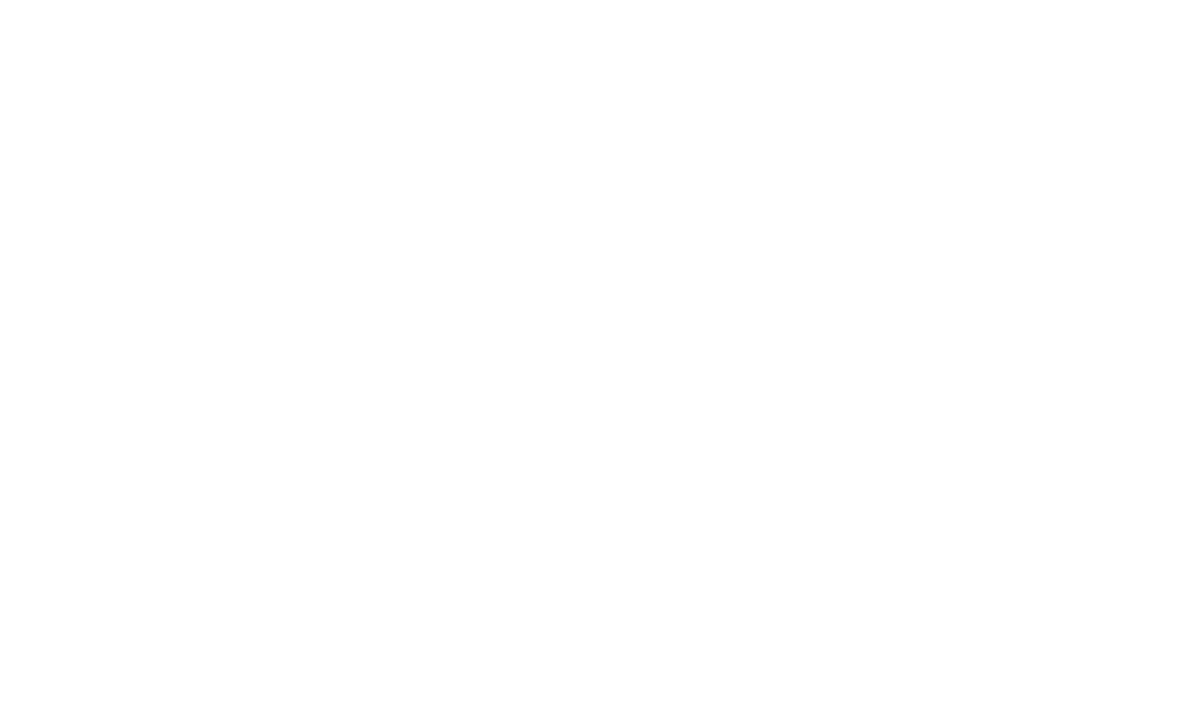 select on "******" 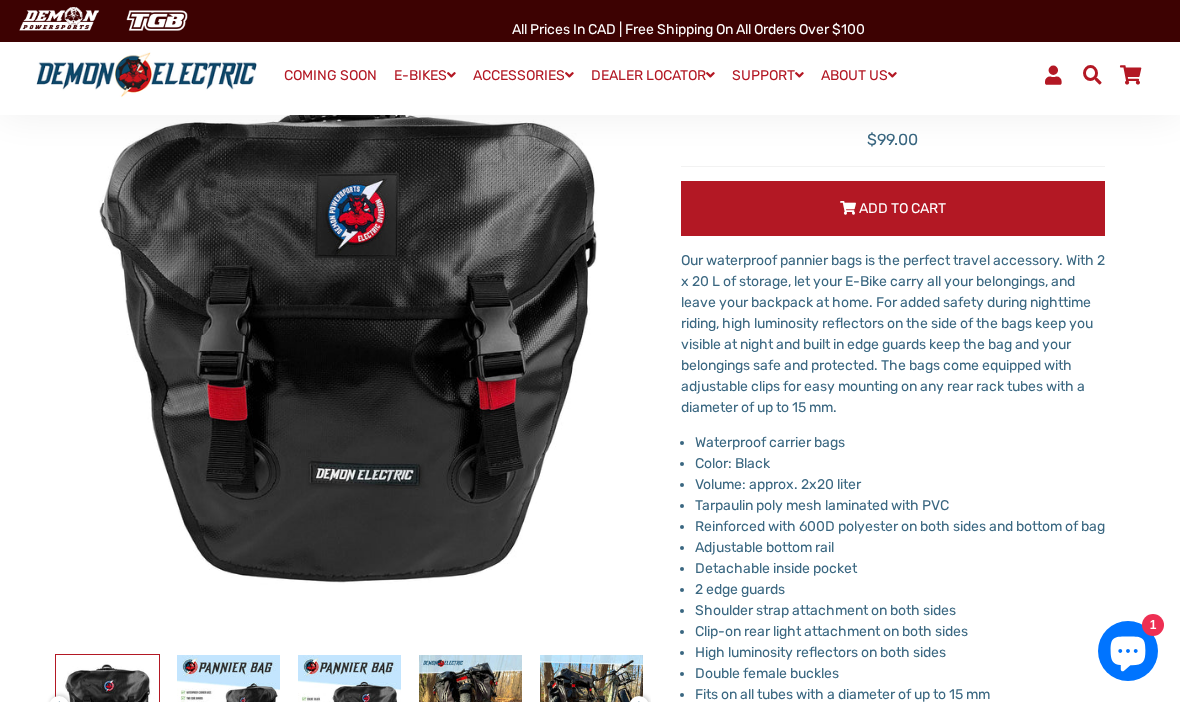 select on "******" 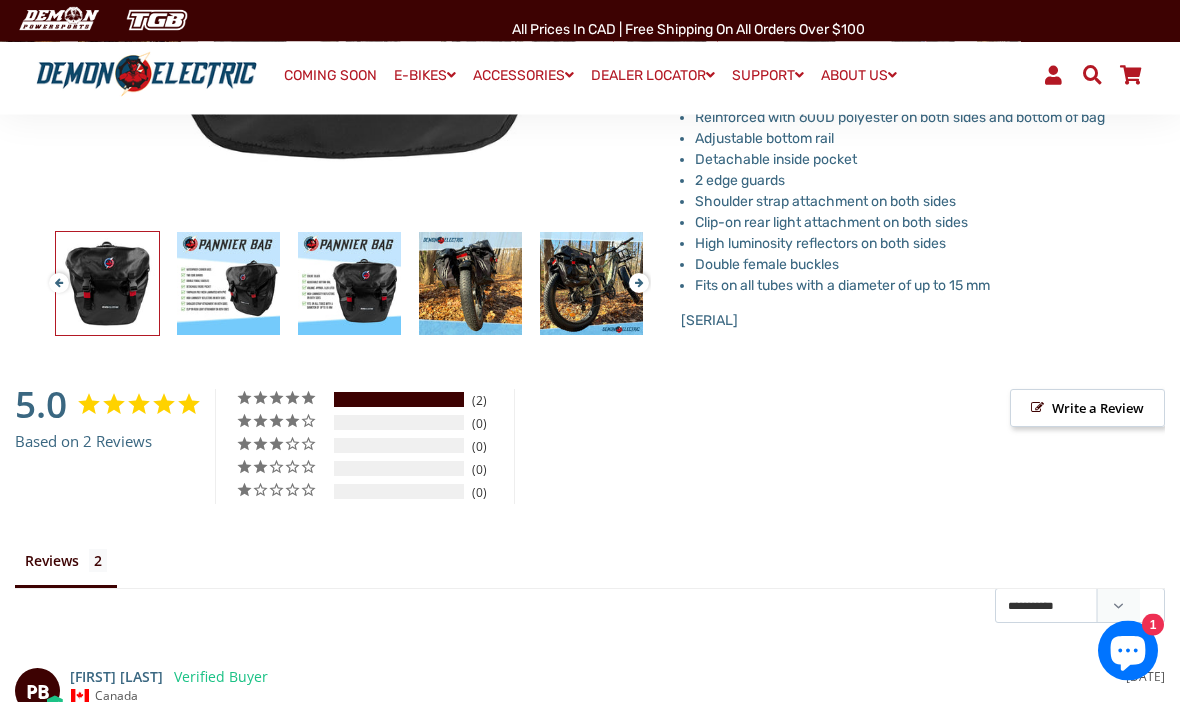 scroll, scrollTop: 616, scrollLeft: 0, axis: vertical 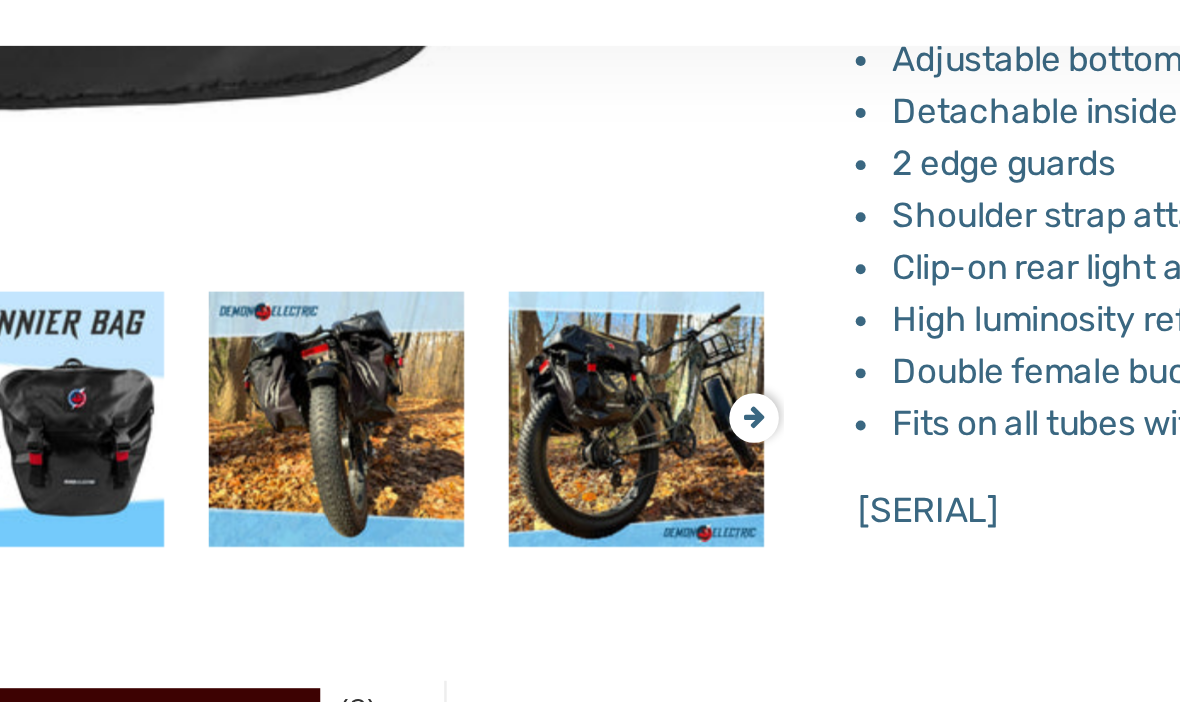 click on "Next" at bounding box center [635, 256] 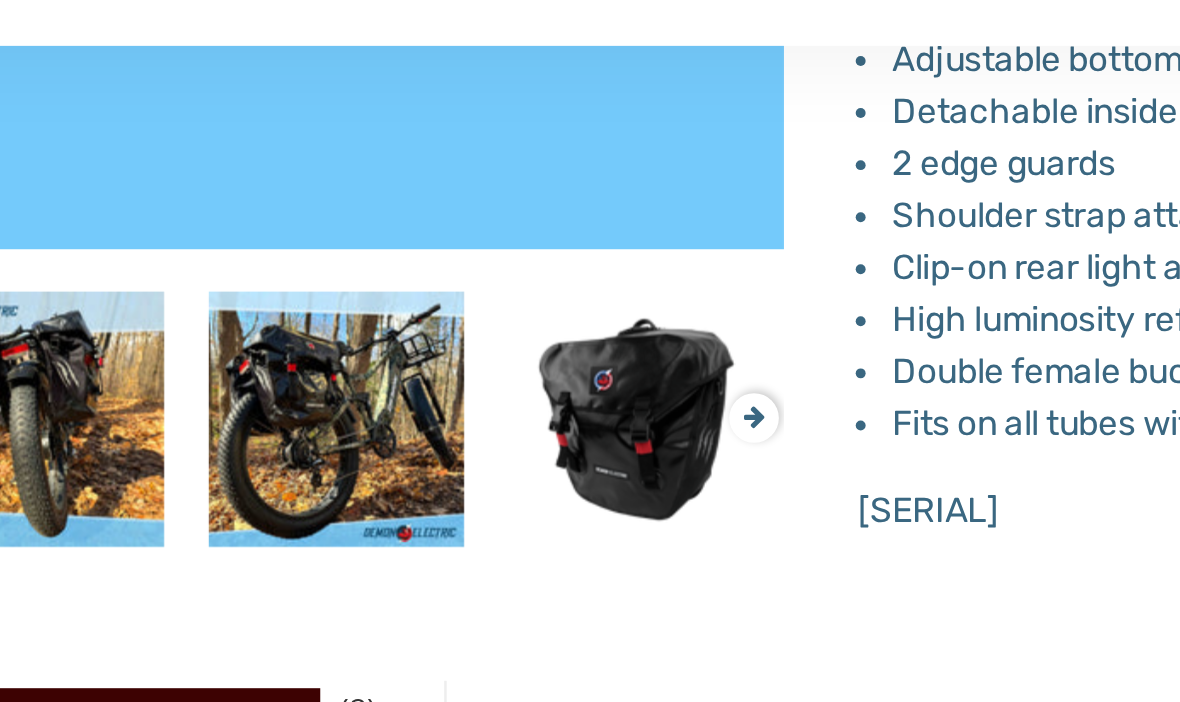 click on "Next" at bounding box center (635, 256) 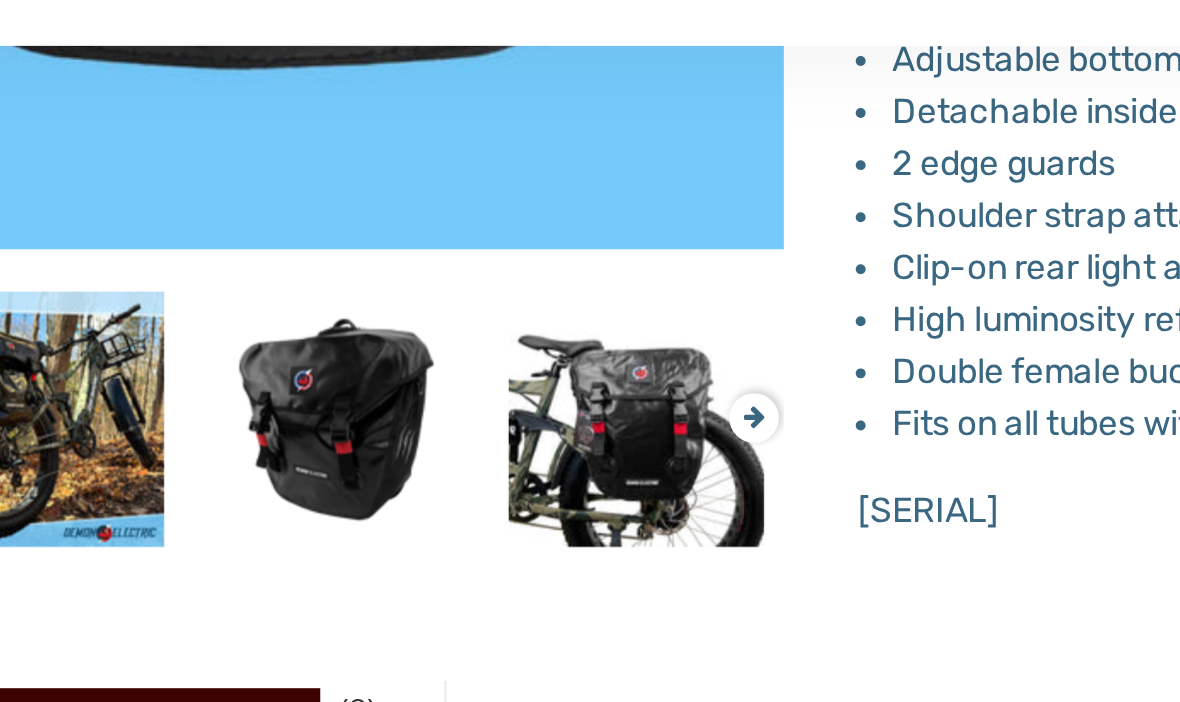 click on "Next" at bounding box center [635, 256] 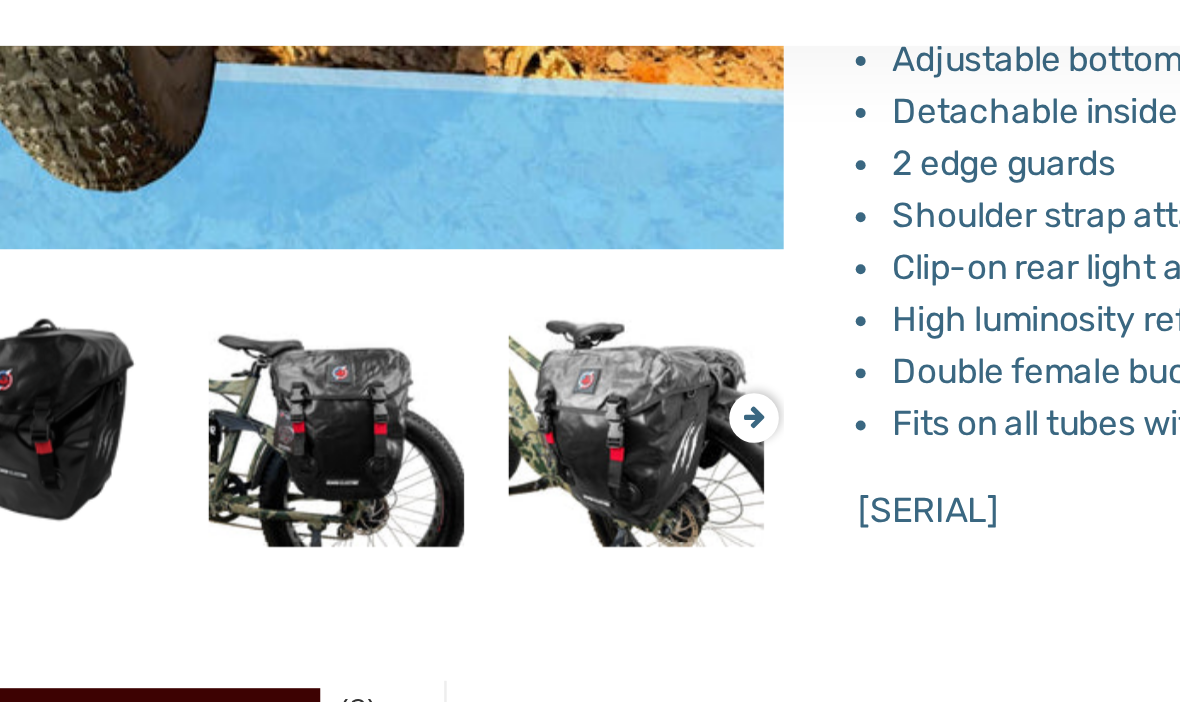 click on "Next" at bounding box center [635, 256] 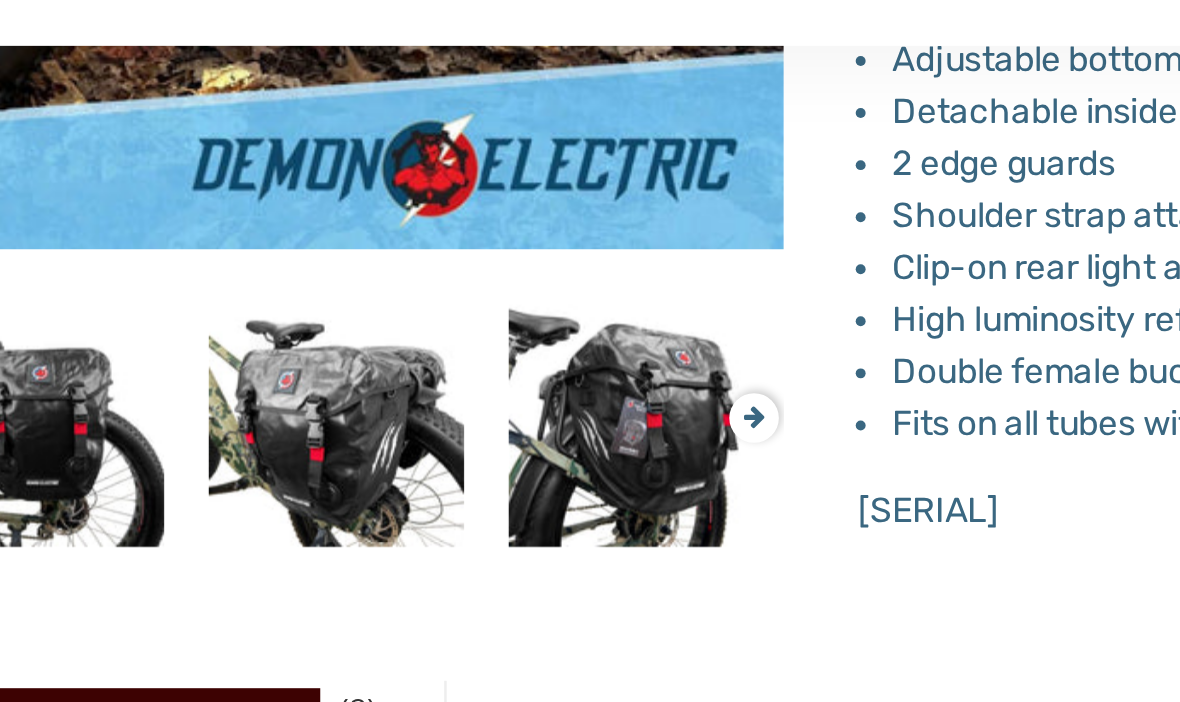 click on "Next" at bounding box center [635, 256] 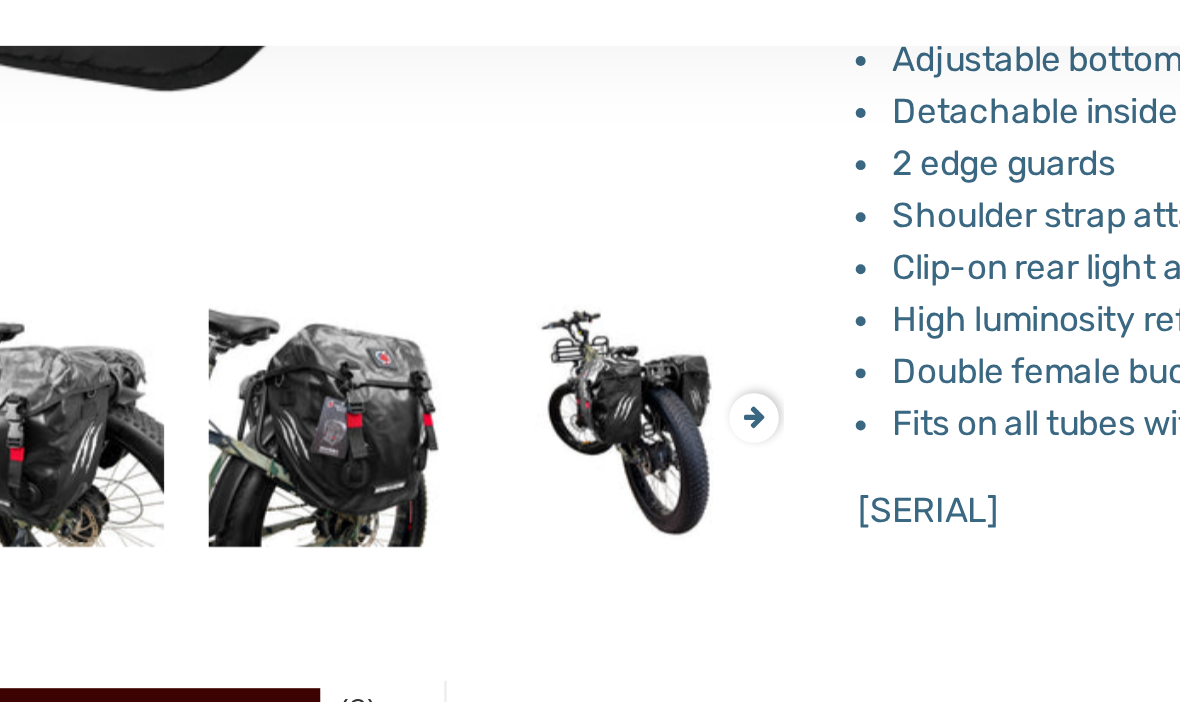 click on "Next" at bounding box center (635, 256) 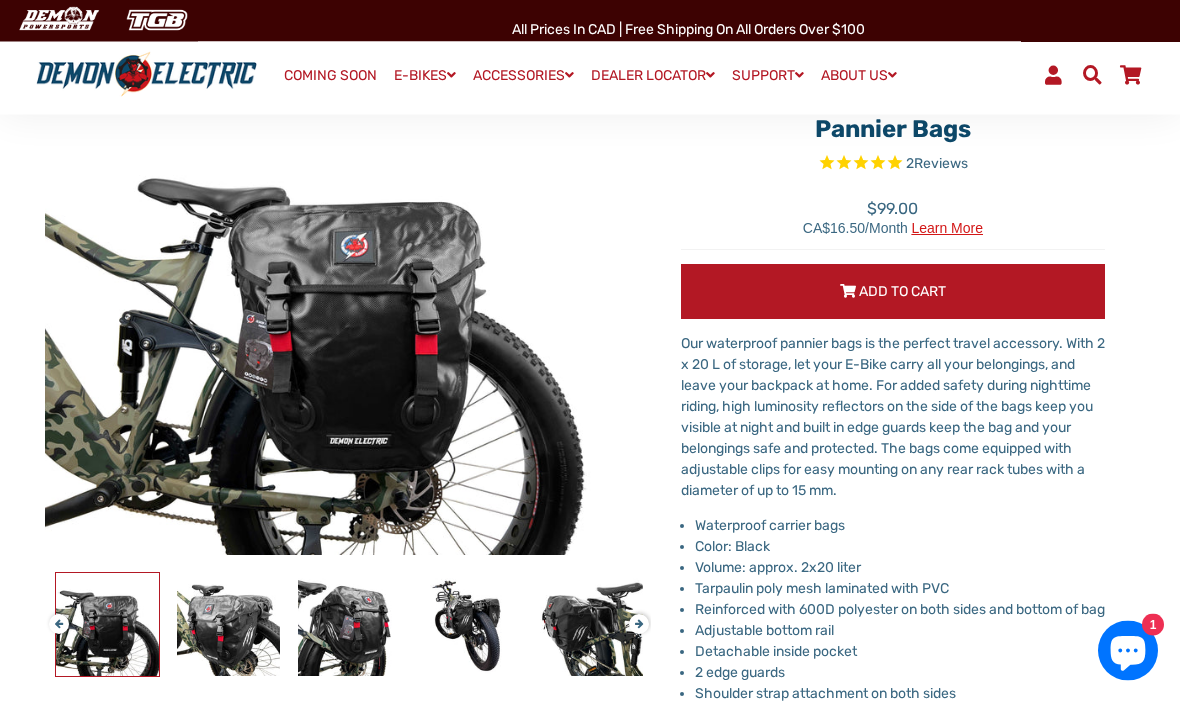 scroll, scrollTop: 106, scrollLeft: 0, axis: vertical 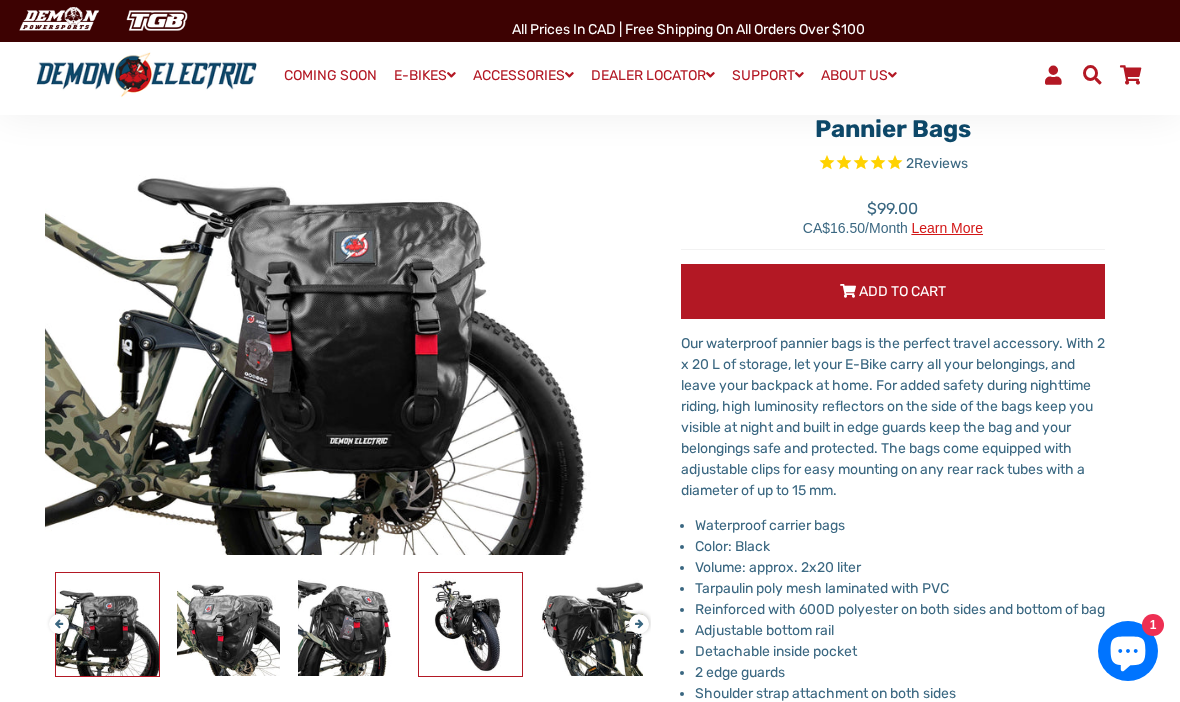 click at bounding box center (470, 624) 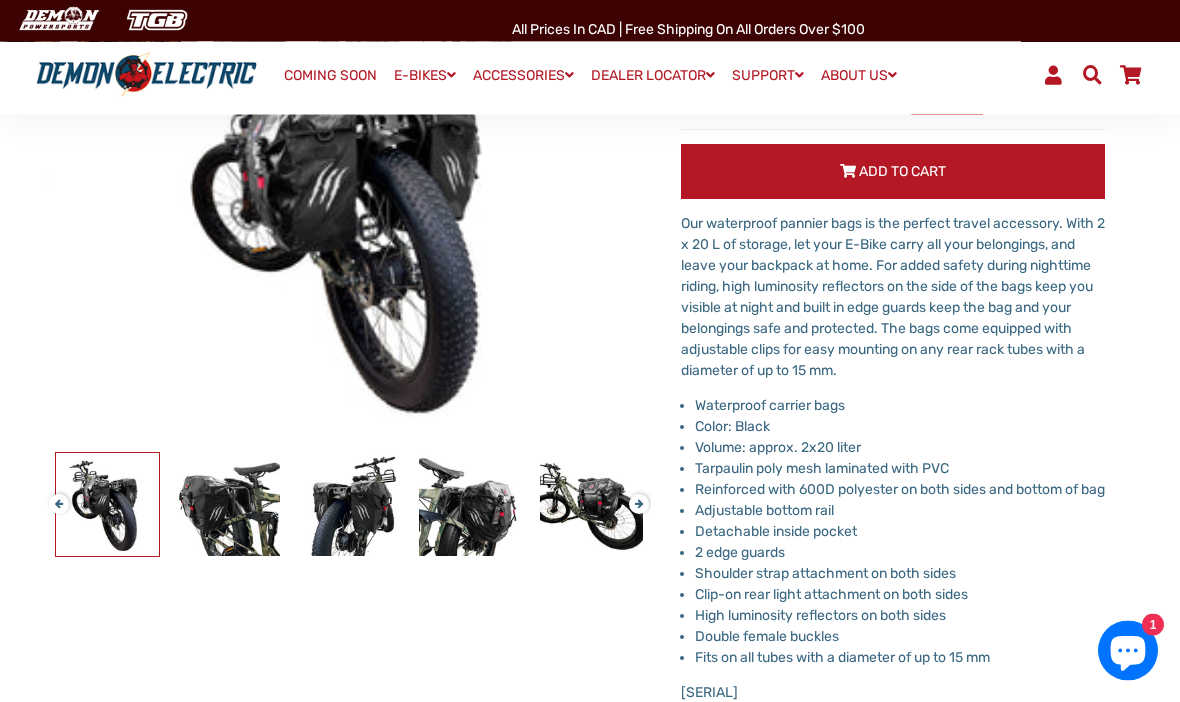 scroll, scrollTop: 226, scrollLeft: 0, axis: vertical 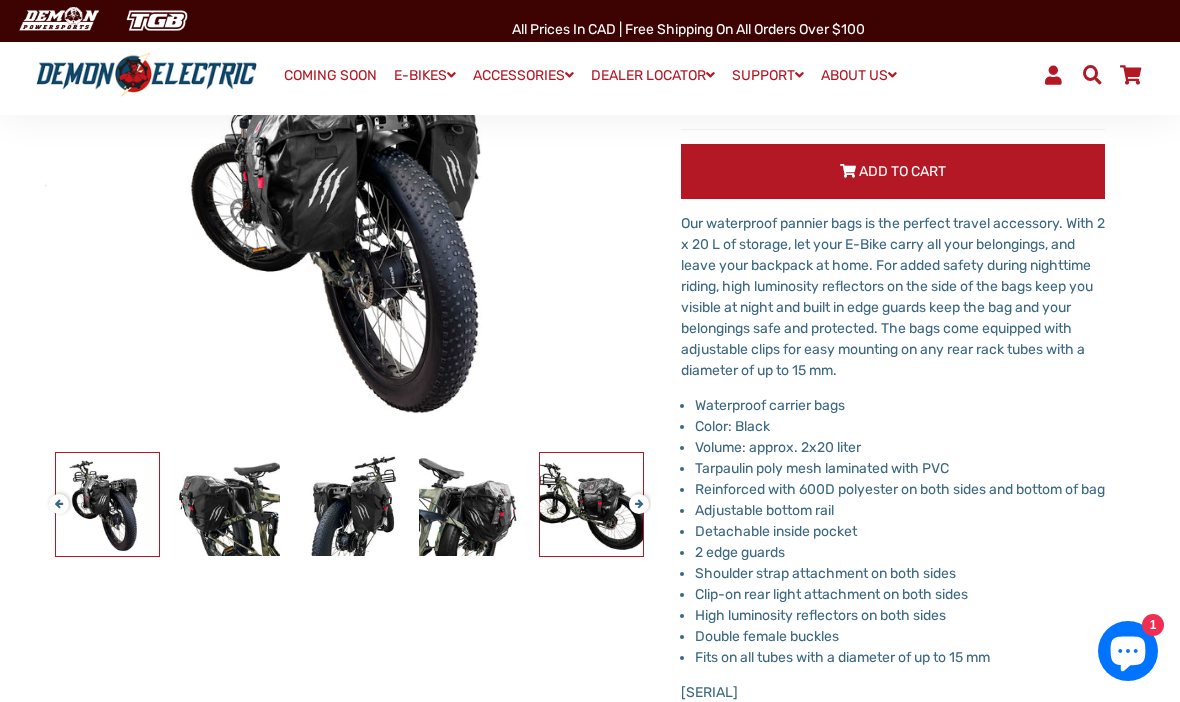 click at bounding box center [591, 504] 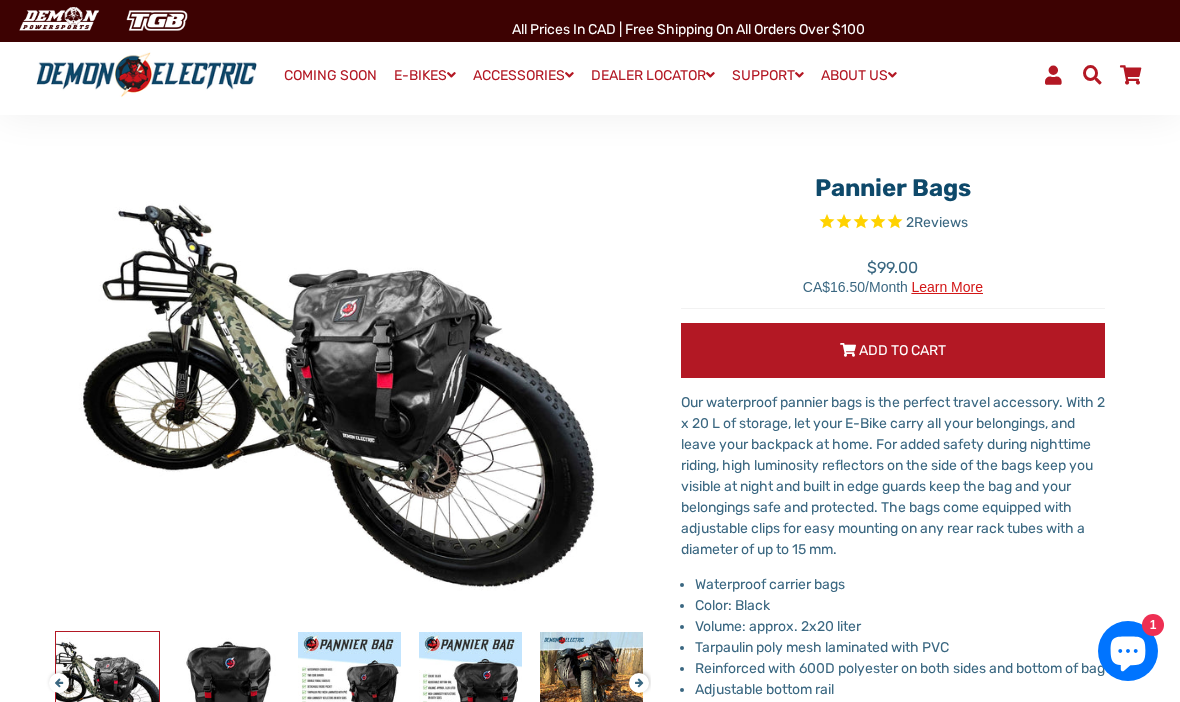 scroll, scrollTop: 0, scrollLeft: 0, axis: both 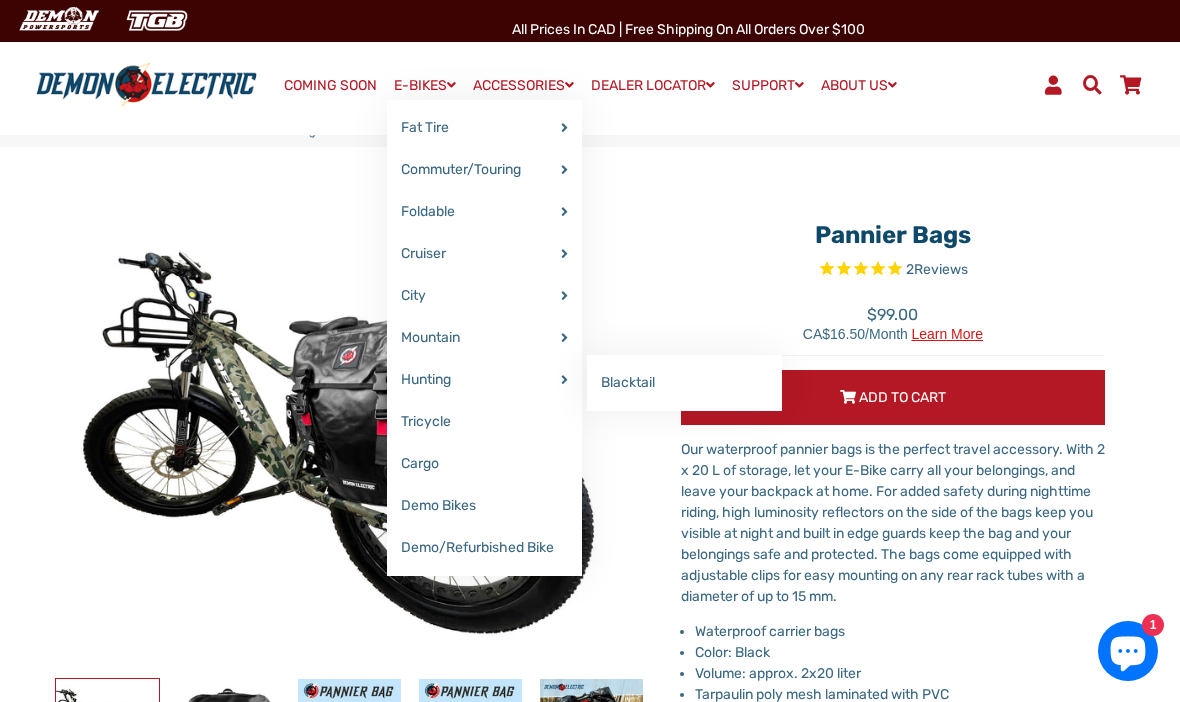 click on "Blacktail" at bounding box center (684, 383) 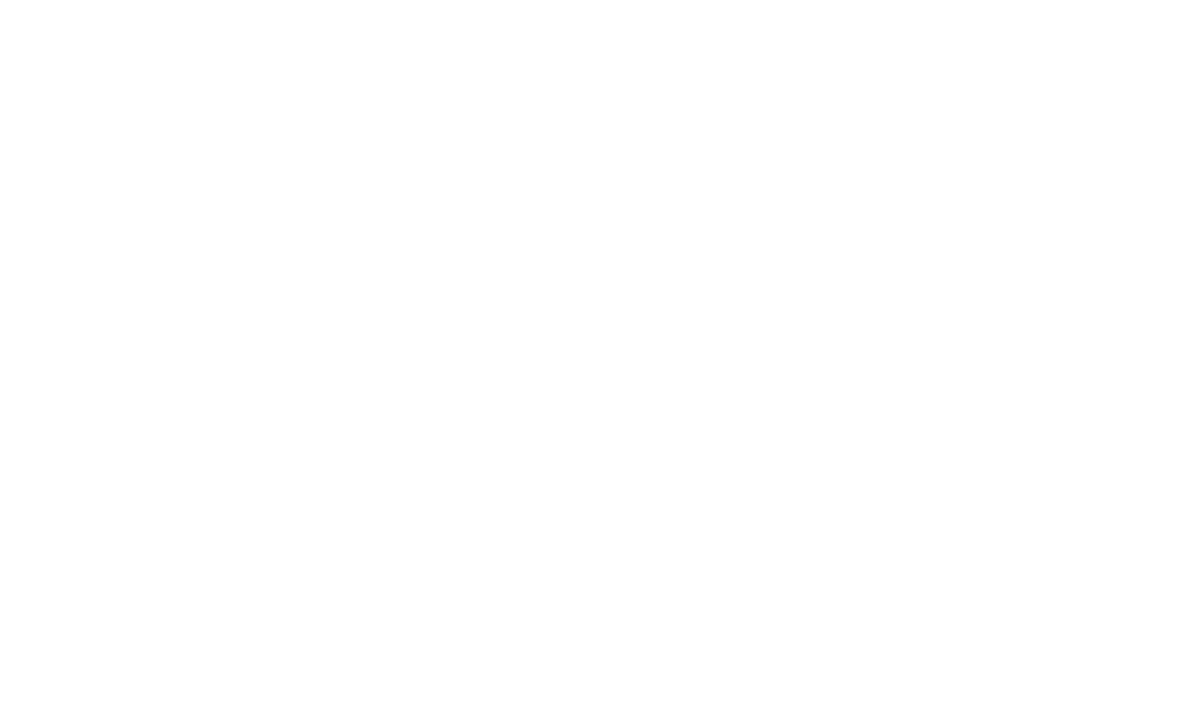 select on "******" 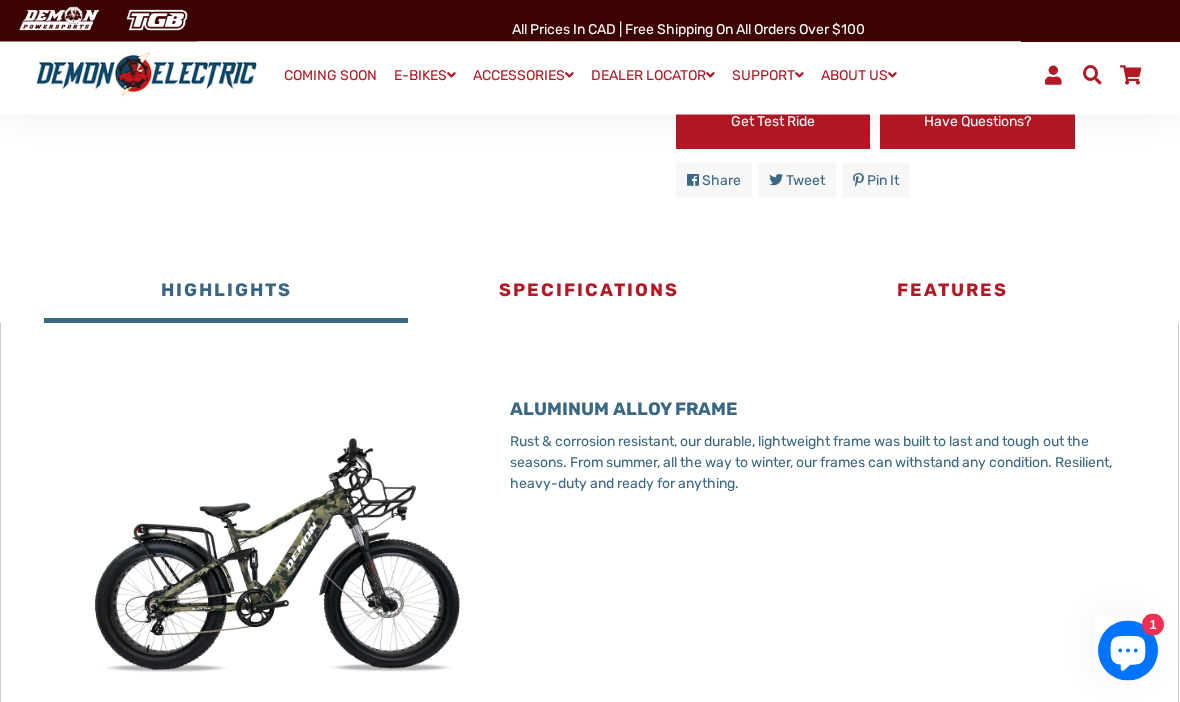 scroll, scrollTop: 803, scrollLeft: 0, axis: vertical 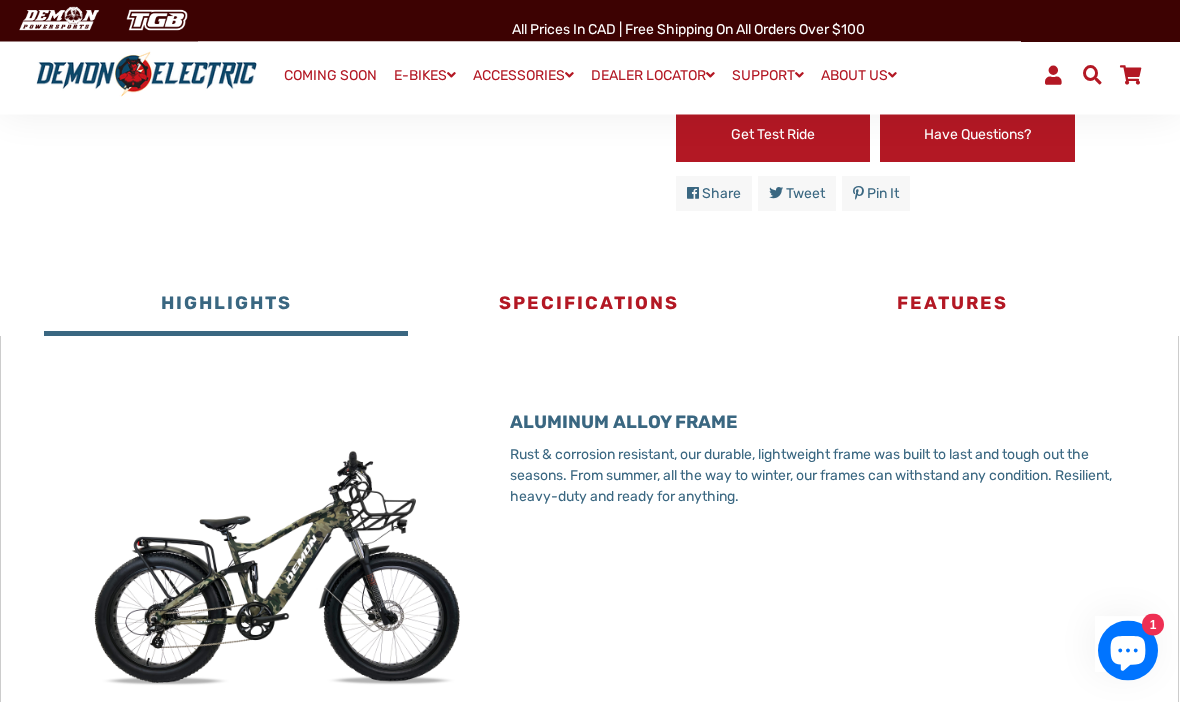 click on "Specifications" at bounding box center [589, 307] 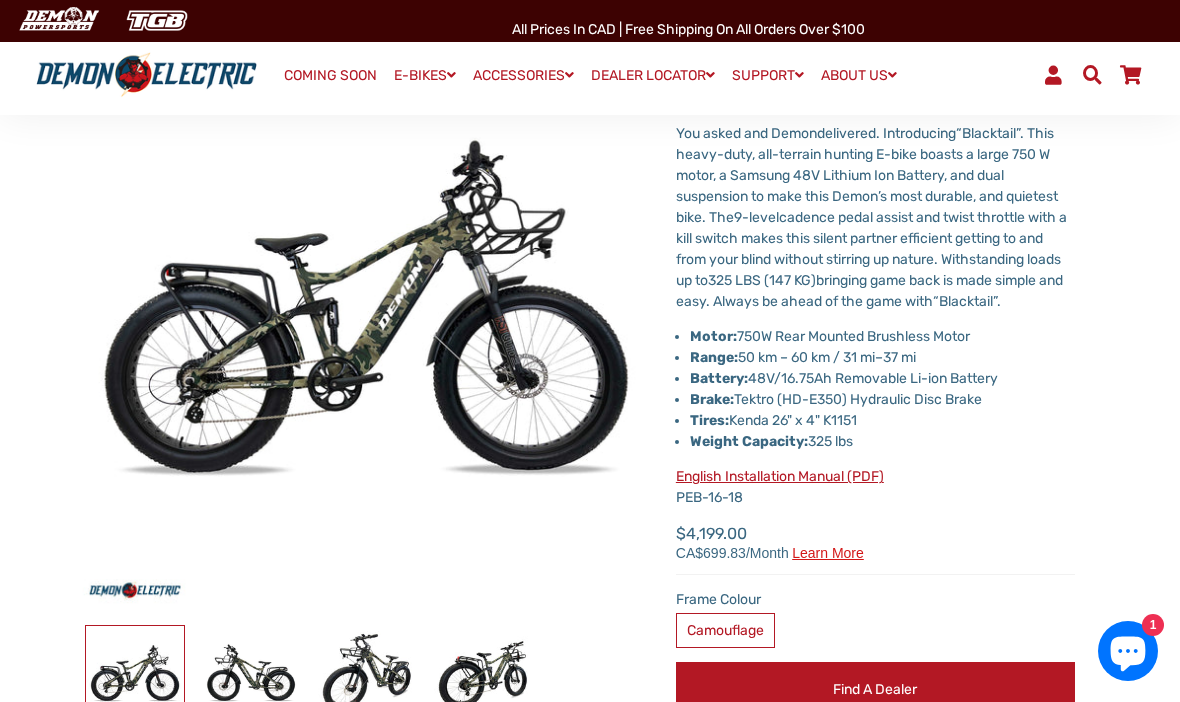 scroll, scrollTop: 0, scrollLeft: 0, axis: both 